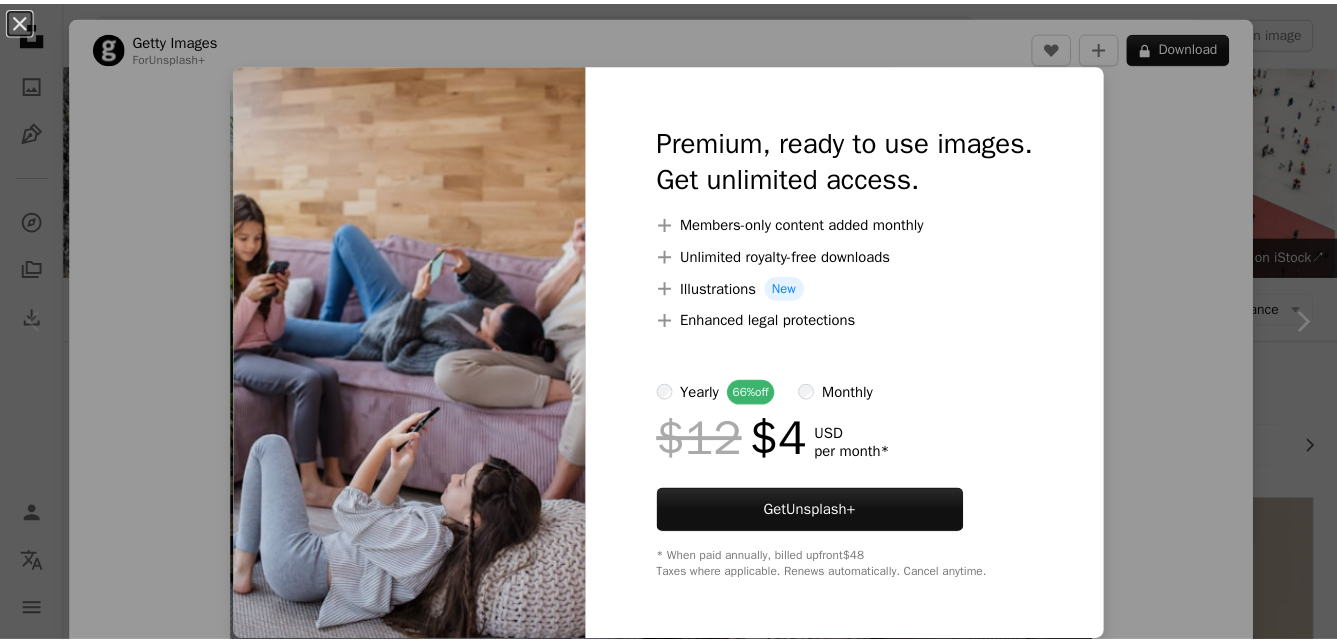 scroll, scrollTop: 13034, scrollLeft: 0, axis: vertical 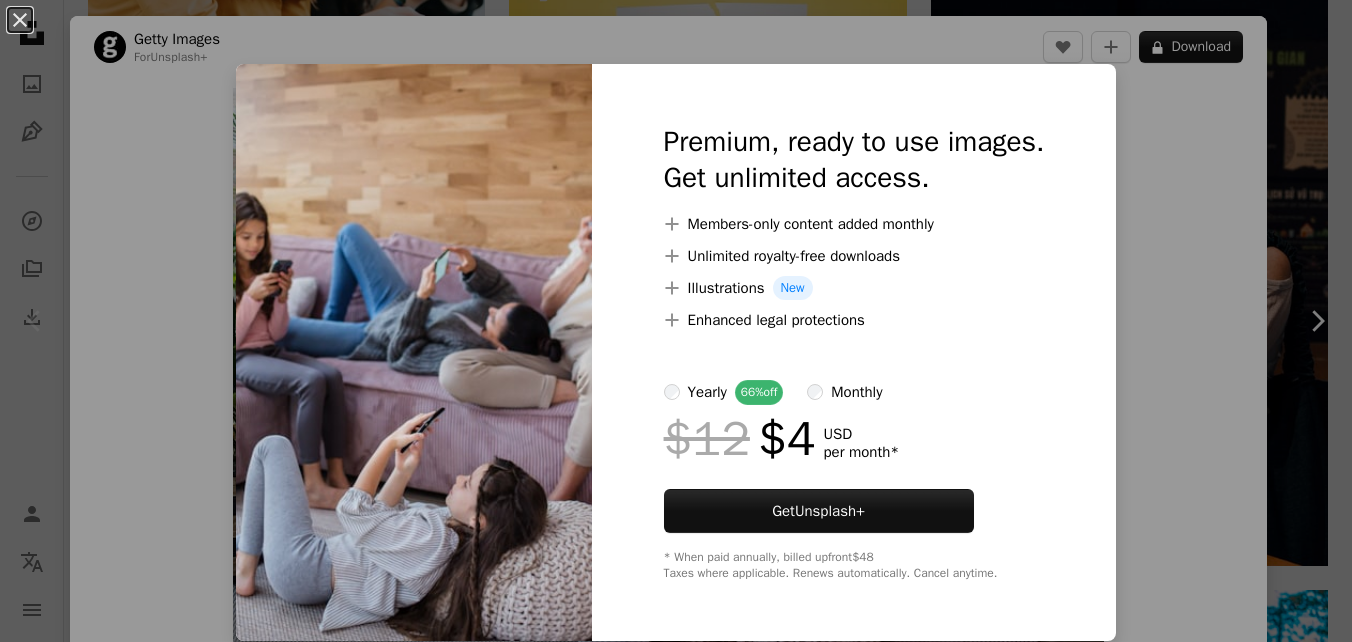 click on "An X shape Premium, ready to use images. Get unlimited access. A plus sign Members-only content added monthly A plus sign Unlimited royalty-free downloads A plus sign Illustrations  New A plus sign Enhanced legal protections yearly 66%  off monthly $12   $4 USD per month * Get  Unsplash+ * When paid annually, billed upfront  $48 Taxes where applicable. Renews automatically. Cancel anytime." at bounding box center (676, 321) 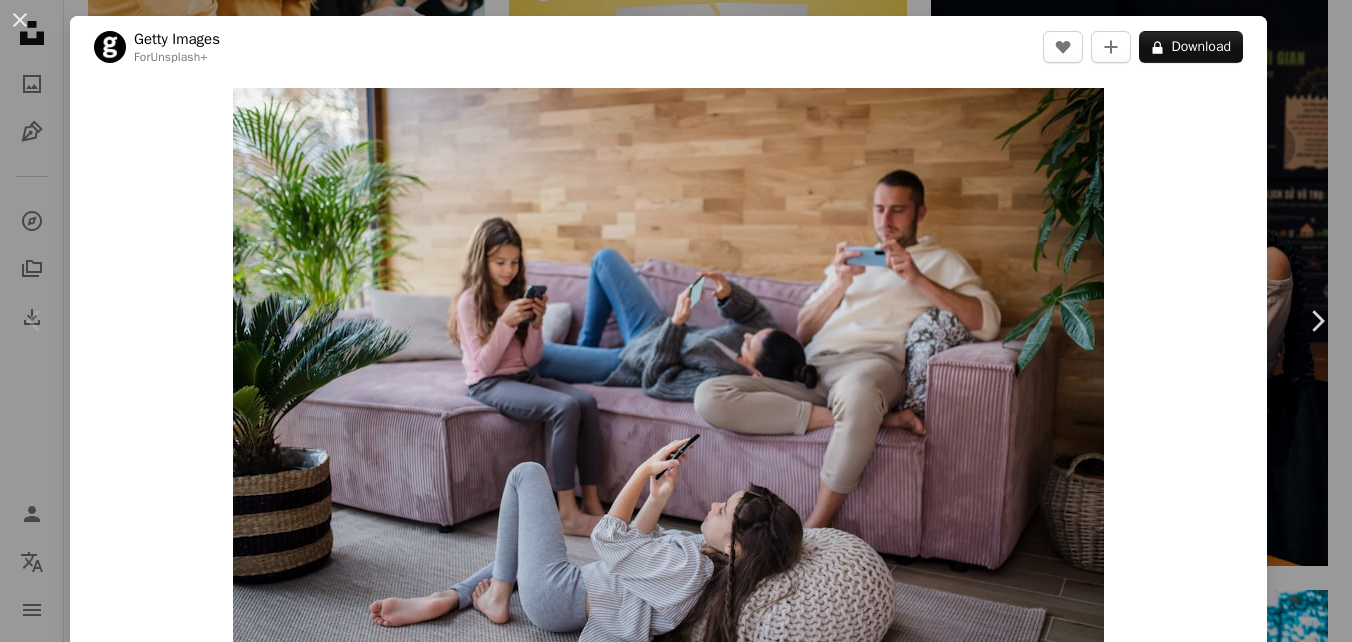 click on "An X shape Chevron left Chevron right Getty Images For Unsplash+ A heart A plus sign A lock Download Zoom in A forward-right arrow Share More Actions Calendar outlined Published on September 13, 2022 Safety Licensed under the Unsplash+ License family social media photography beauty girls mother father horizontal childhood smart phone [COUNTRY] playing leisure activity females daughter cheerful embracing Backgrounds From this series Chevron right Plus sign for Unsplash+ Plus sign for Unsplash+ Plus sign for Unsplash+ Related images Plus sign for Unsplash+ A heart A plus sign Getty Images For Unsplash+ A lock Download Plus sign for Unsplash+ A heart A plus sign Getty Images For Unsplash+ A lock Download Plus sign for Unsplash+ A heart A plus sign Getty Images For Unsplash+ A lock Download Plus sign for Unsplash+ A heart A plus sign Getty Images For Unsplash+ A lock Download Plus sign for Unsplash+ A heart A plus sign" at bounding box center (676, 321) 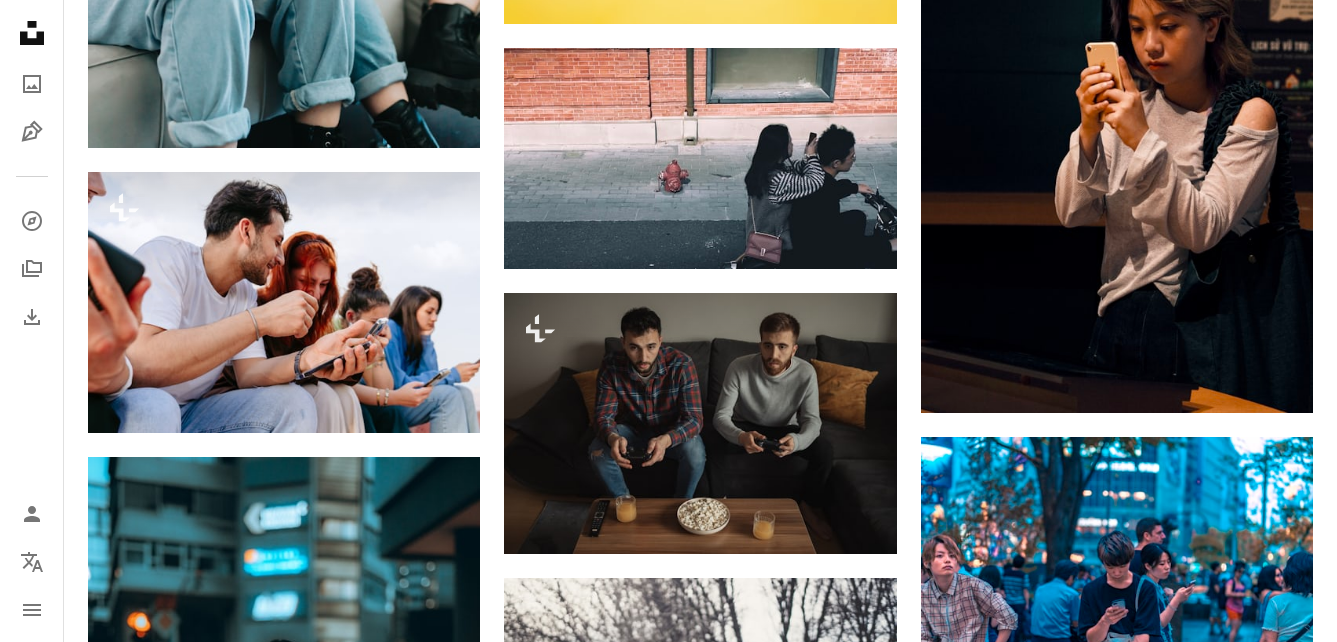 scroll, scrollTop: 0, scrollLeft: 0, axis: both 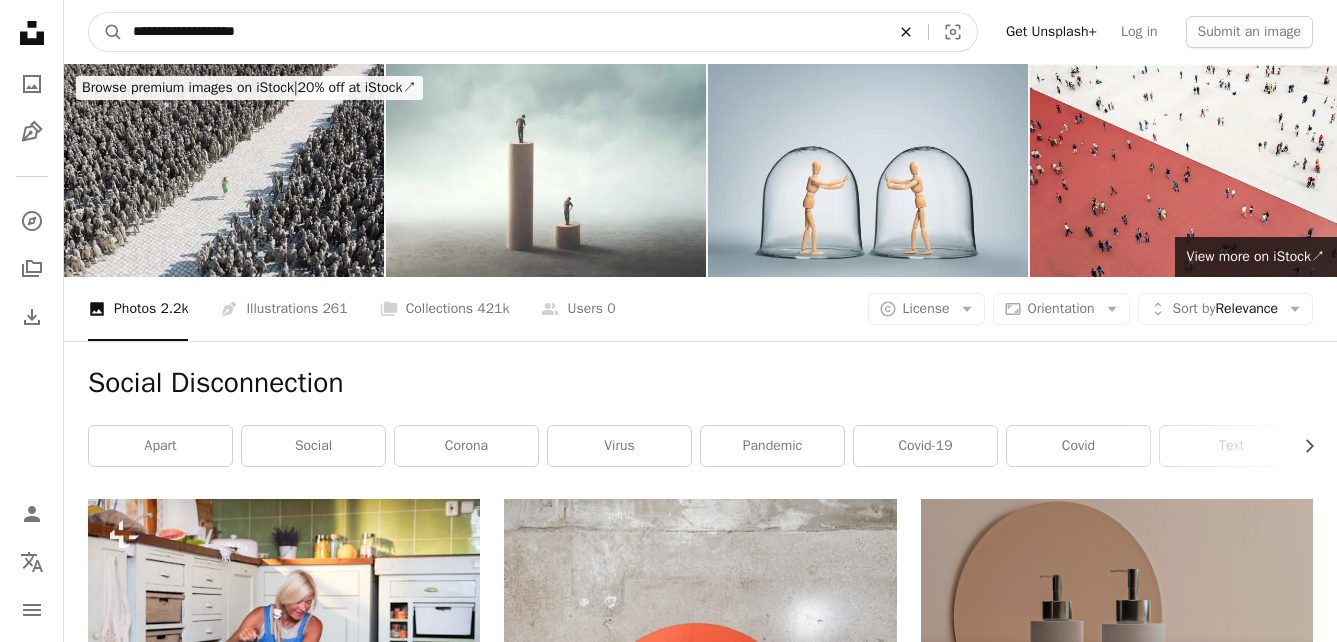 click on "An X shape" 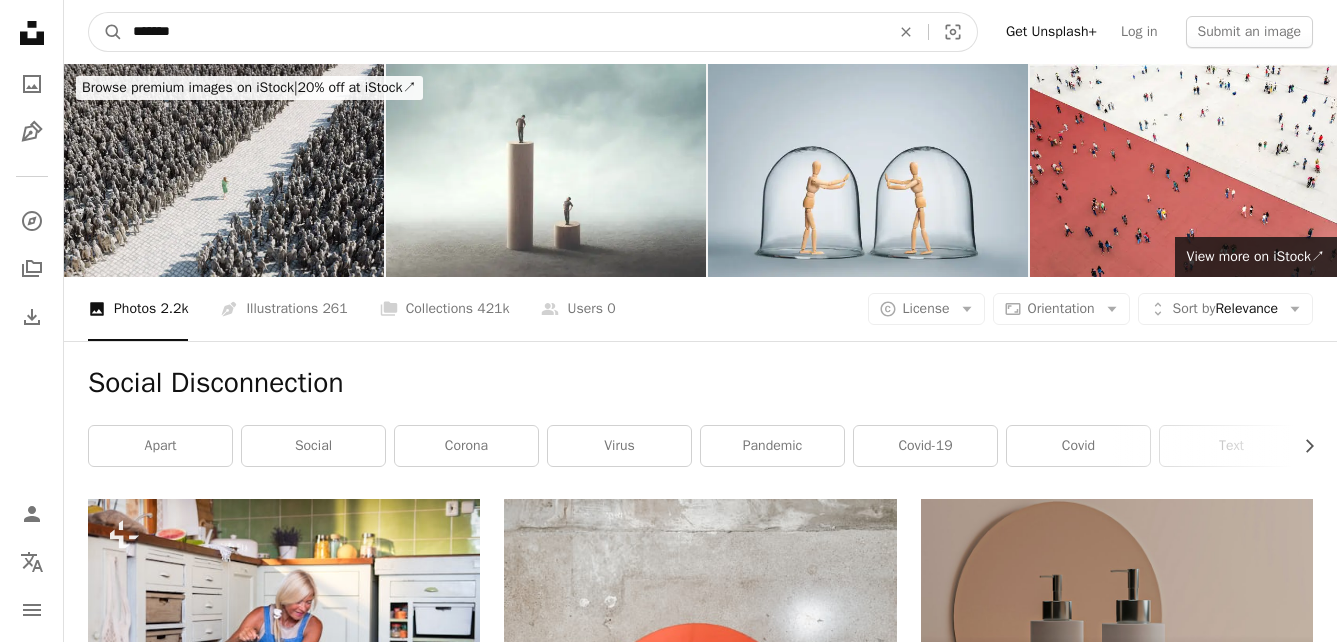 type on "********" 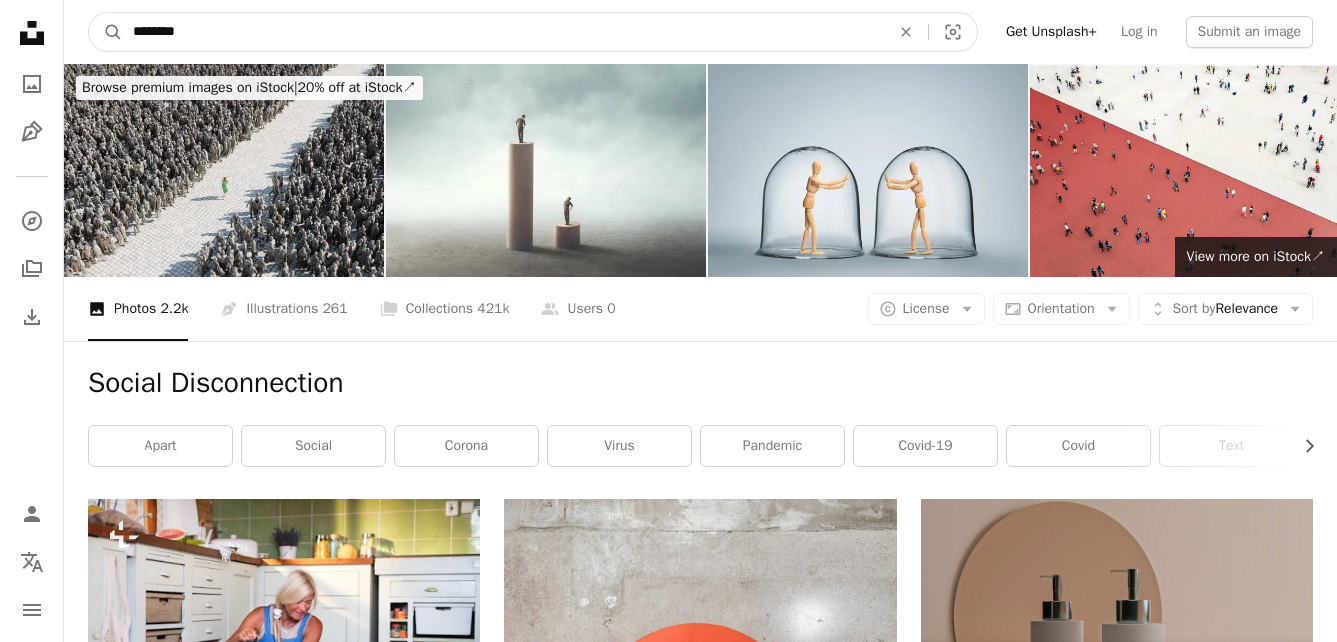 click on "A magnifying glass" at bounding box center [106, 32] 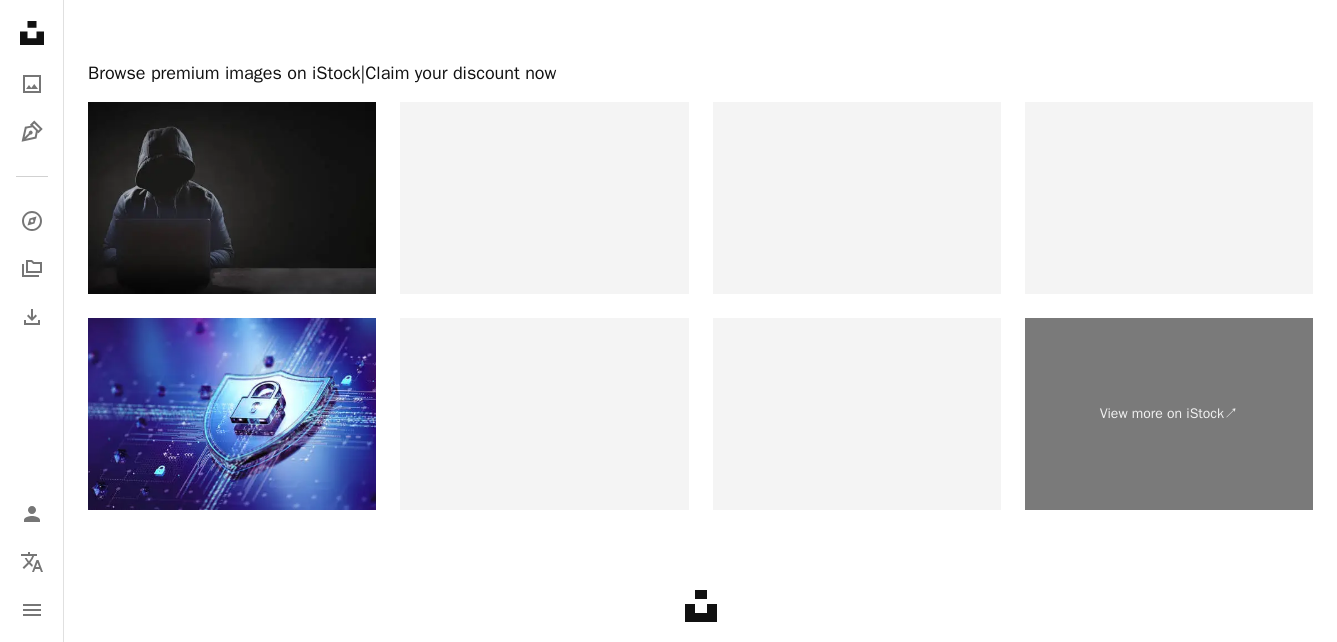 scroll, scrollTop: 3054, scrollLeft: 0, axis: vertical 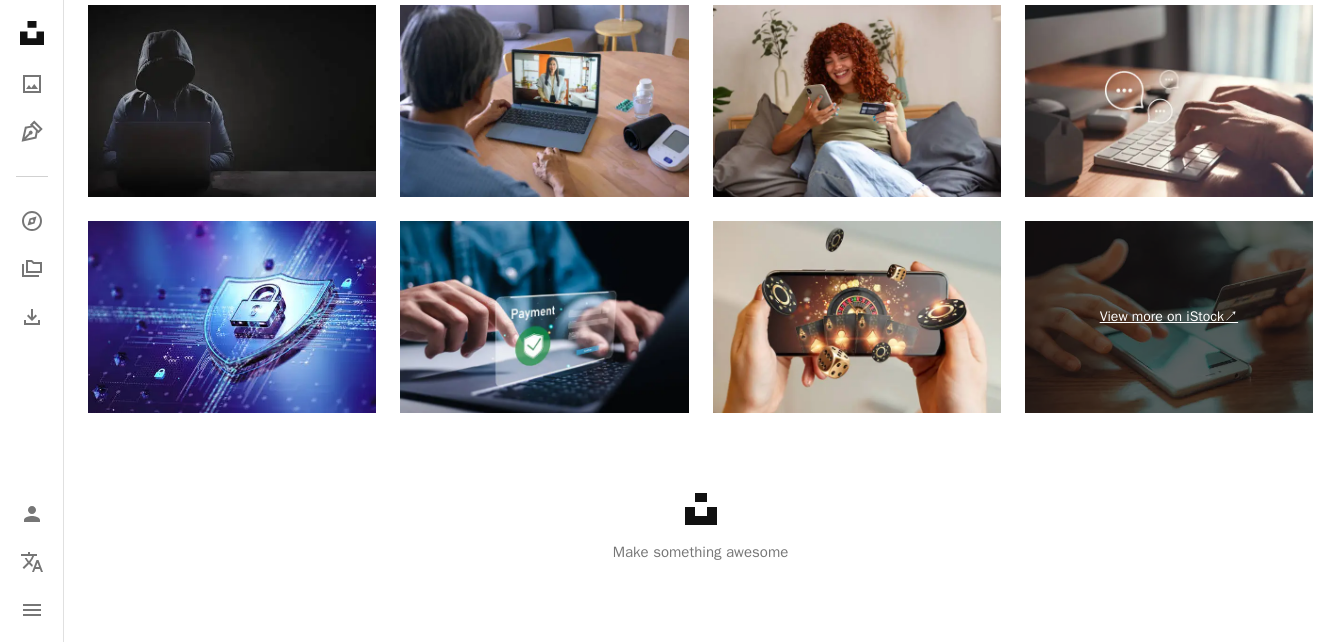 click on "View more on iStock  ↗" at bounding box center [1169, 317] 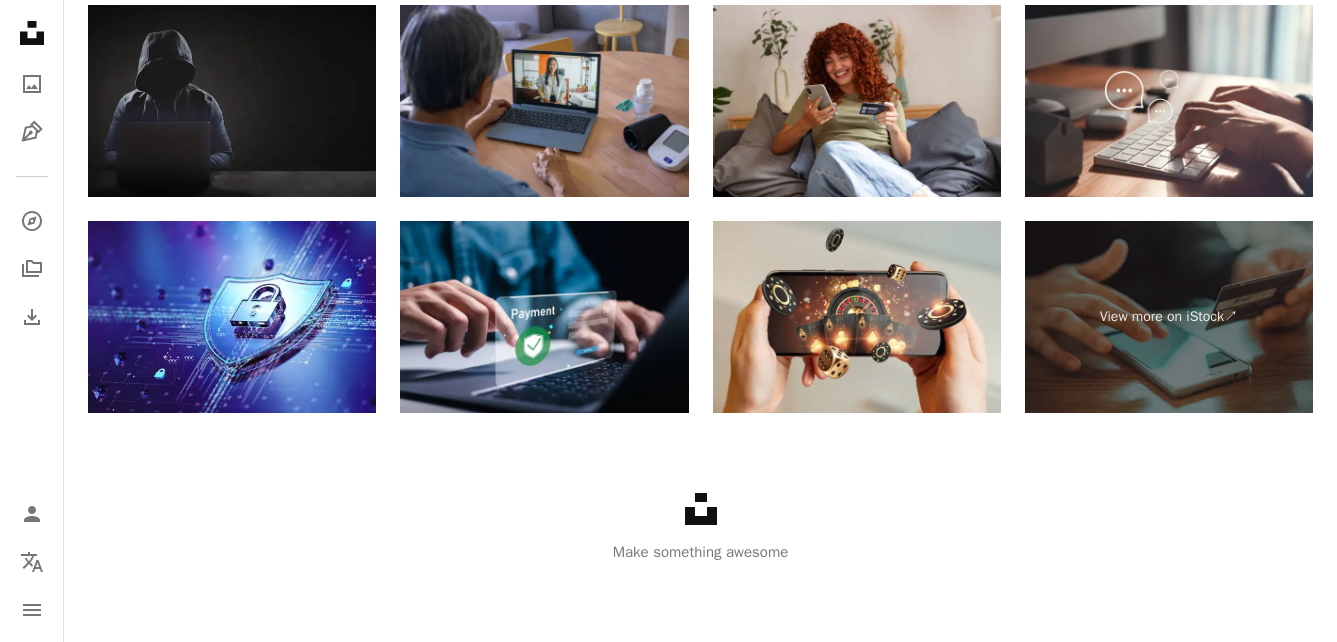 click at bounding box center [544, 101] 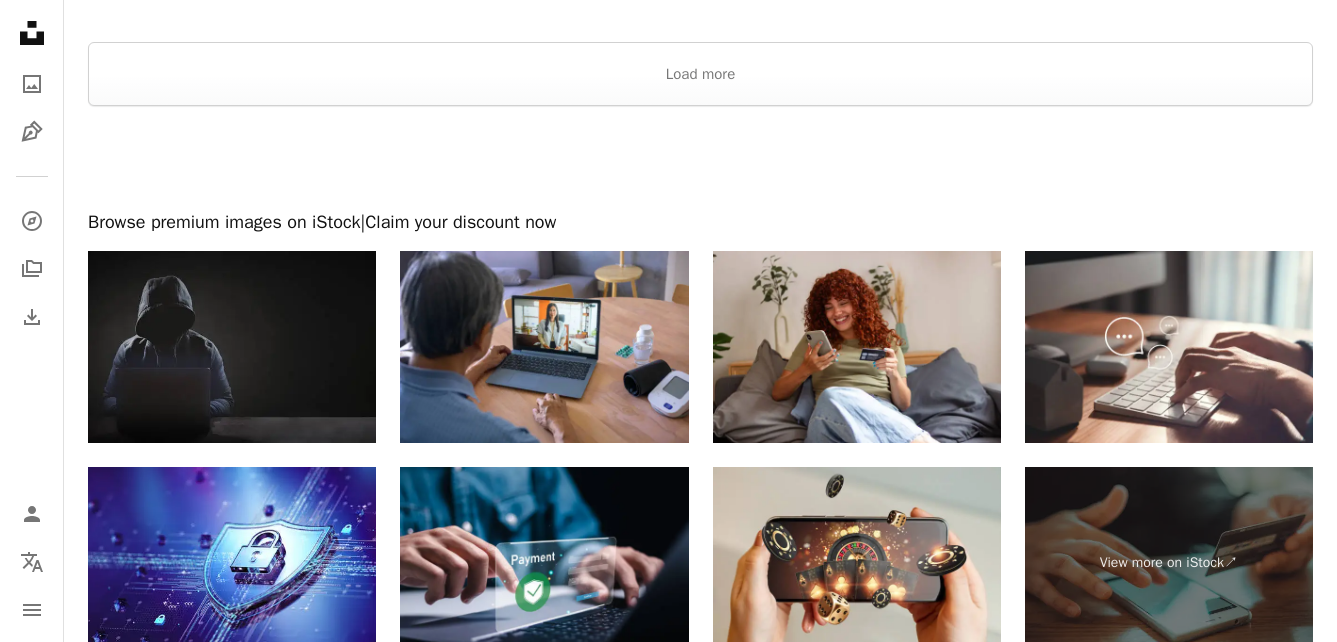 scroll, scrollTop: 2964, scrollLeft: 0, axis: vertical 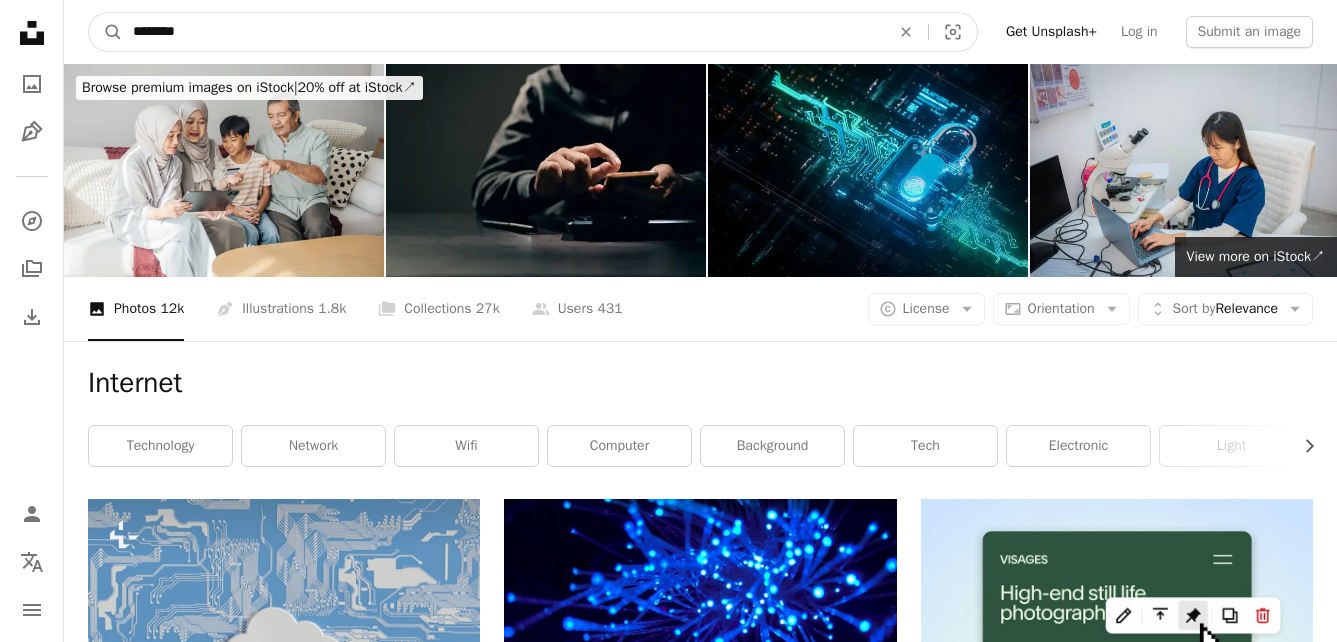 drag, startPoint x: 355, startPoint y: 27, endPoint x: -4, endPoint y: 79, distance: 362.74646 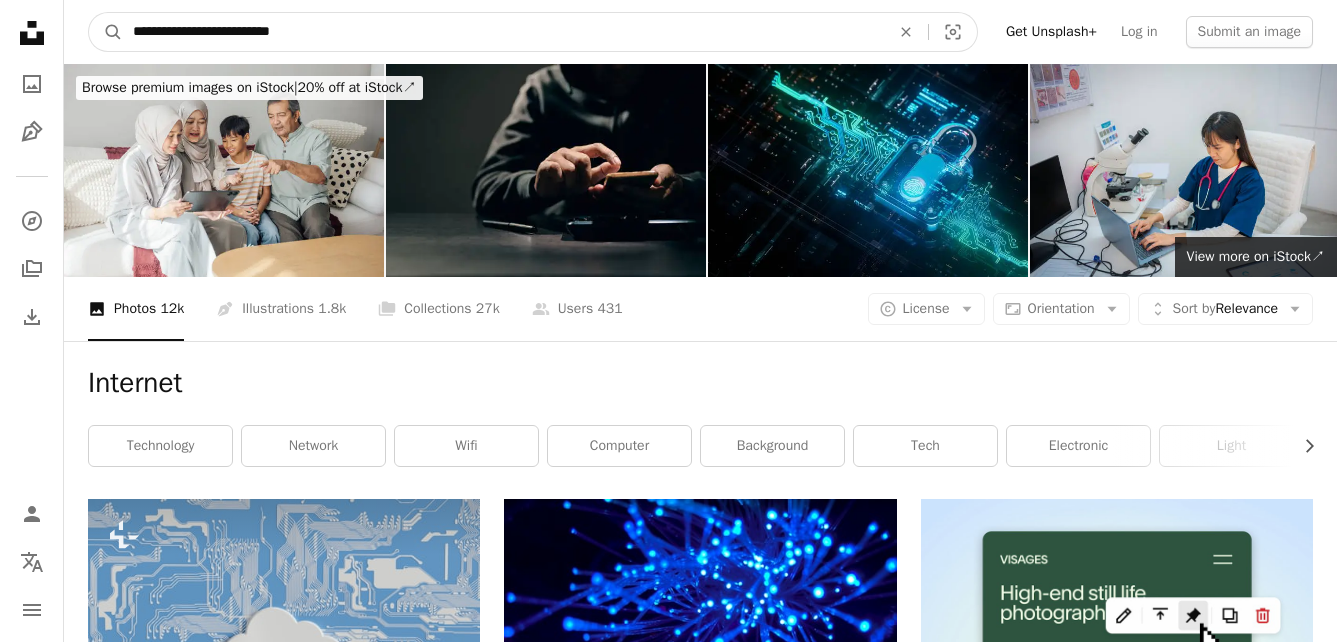 click on "A magnifying glass" at bounding box center (106, 32) 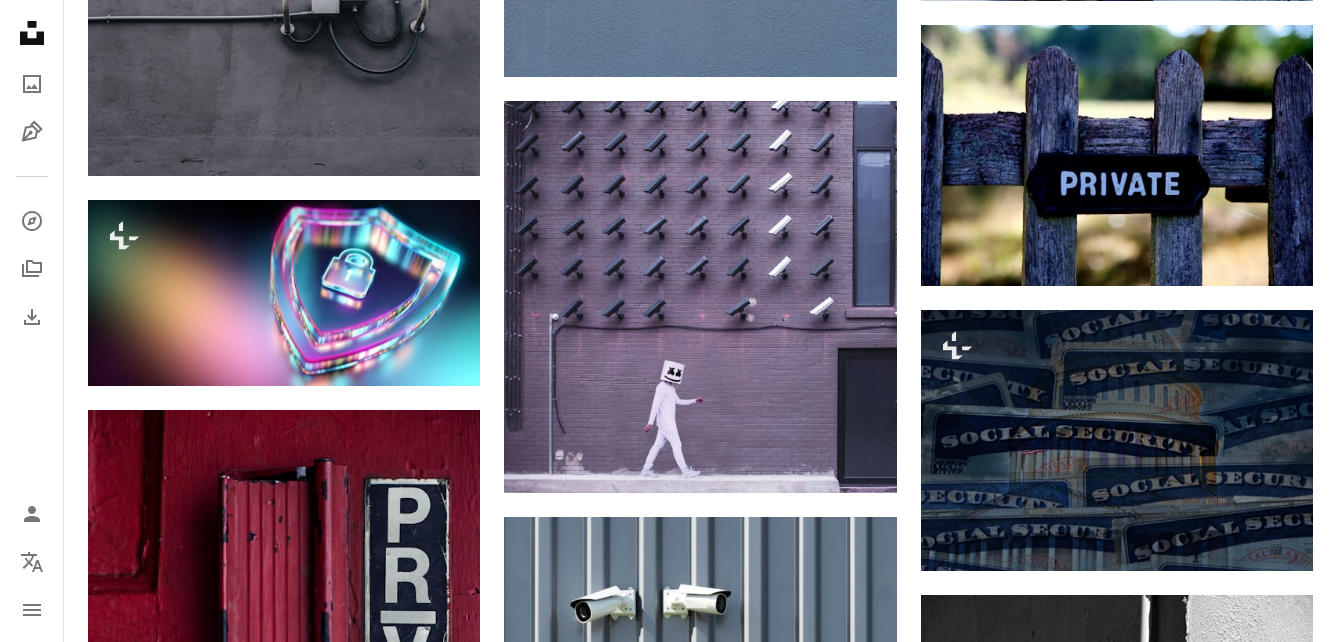 scroll, scrollTop: 2108, scrollLeft: 0, axis: vertical 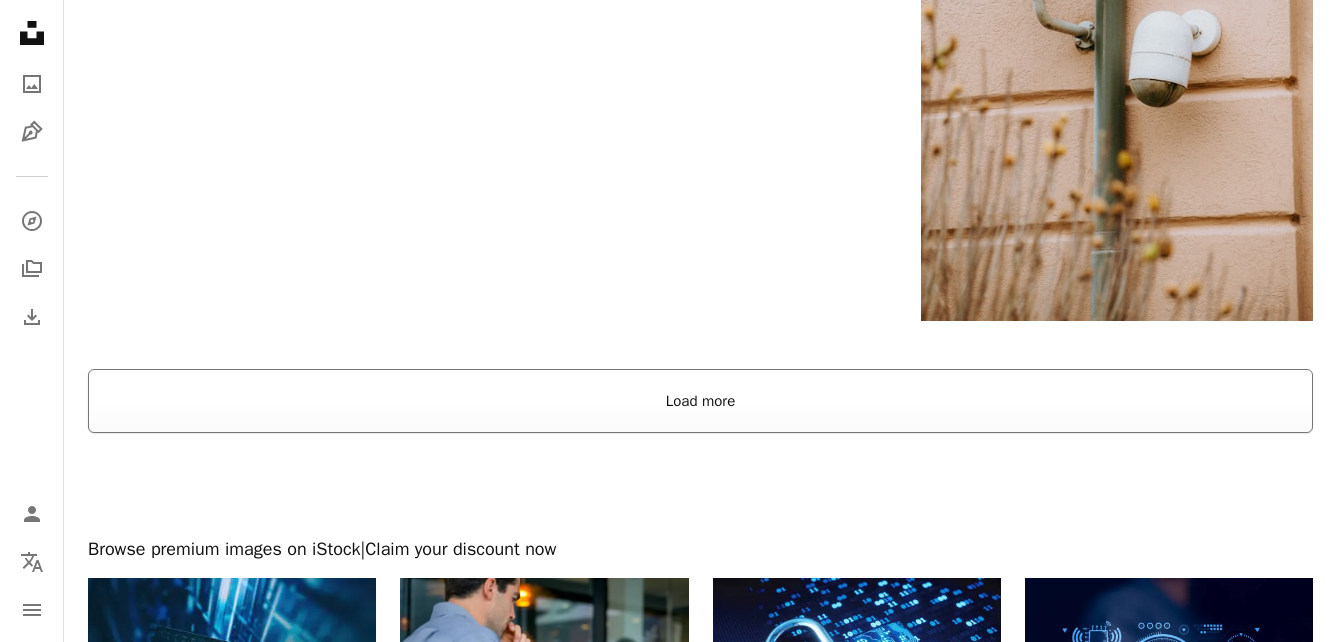 click on "Load more" at bounding box center [700, 401] 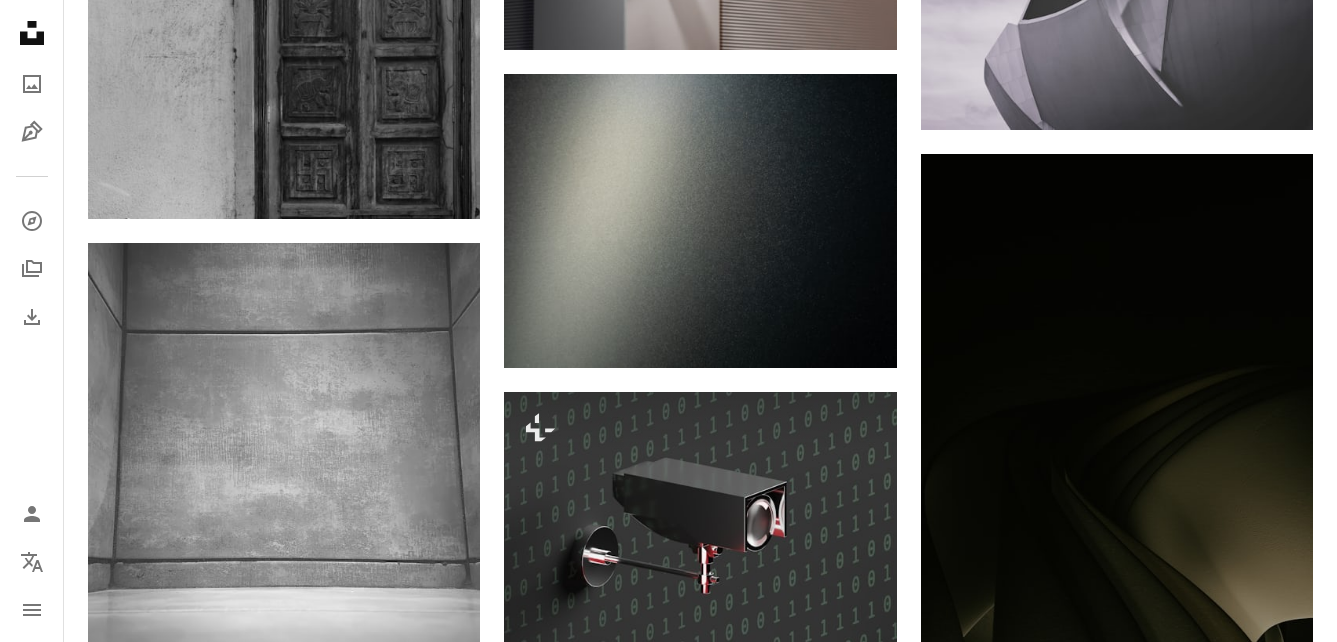 scroll, scrollTop: 8031, scrollLeft: 0, axis: vertical 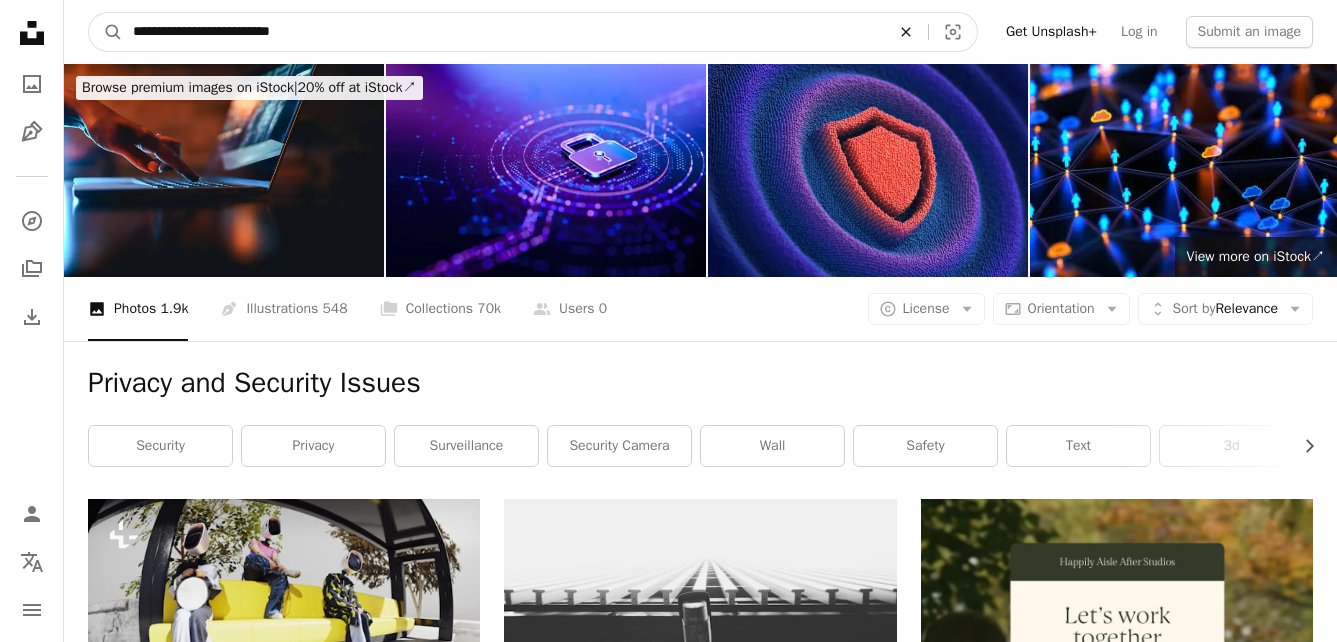 click on "An X shape" 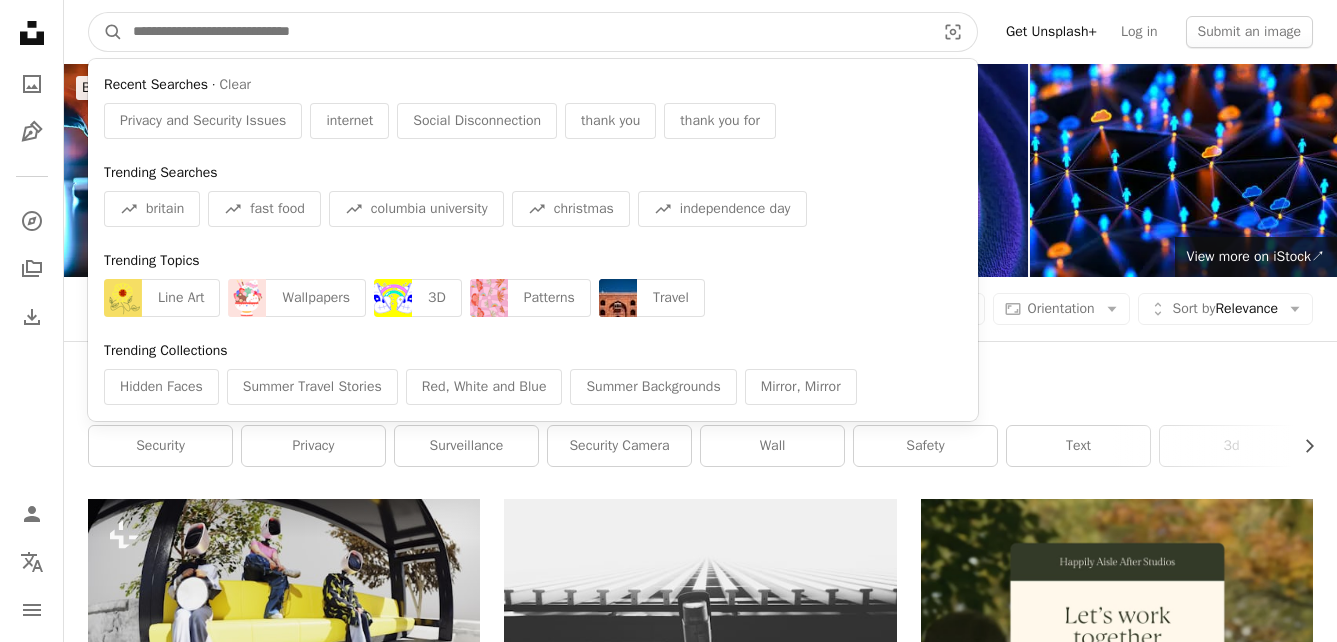 paste on "**********" 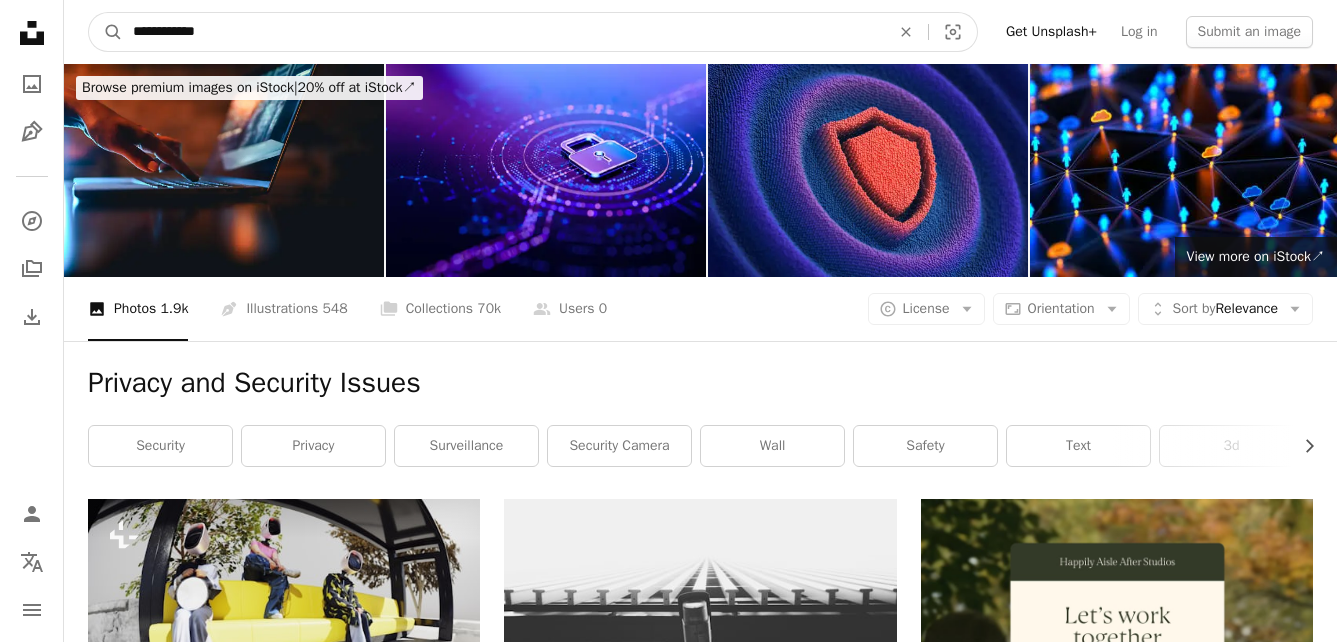 type on "**********" 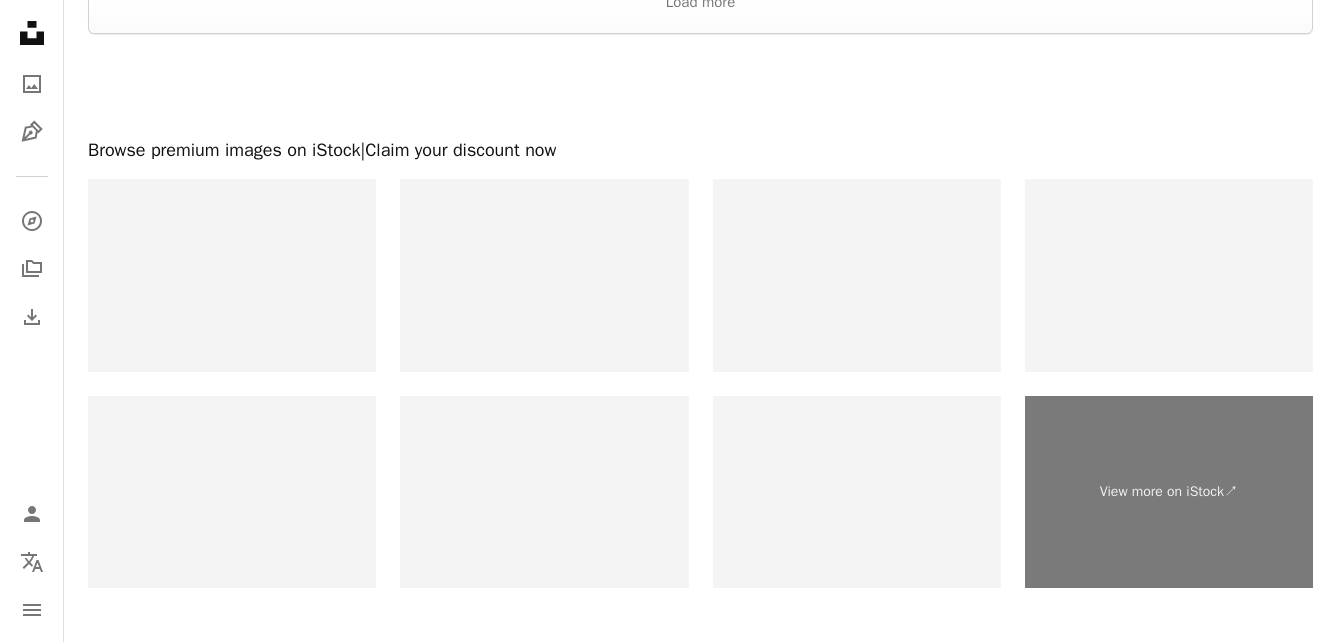 scroll, scrollTop: 3203, scrollLeft: 0, axis: vertical 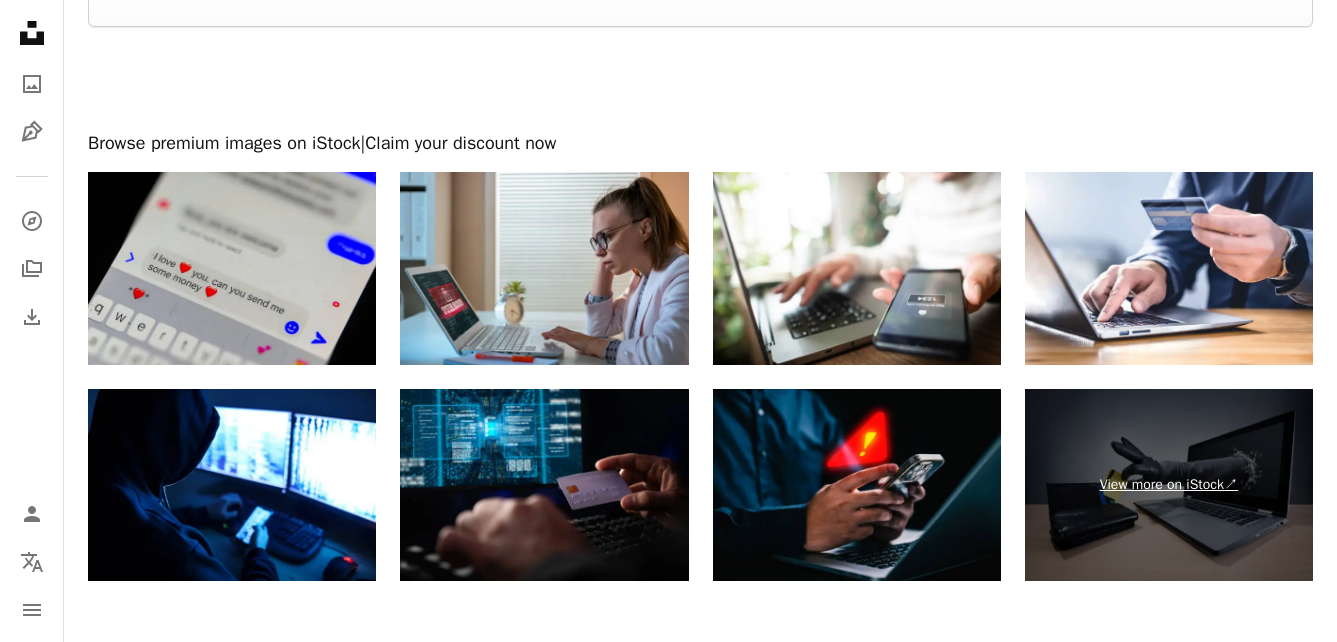 click on "View more on iStock  ↗" at bounding box center (1169, 485) 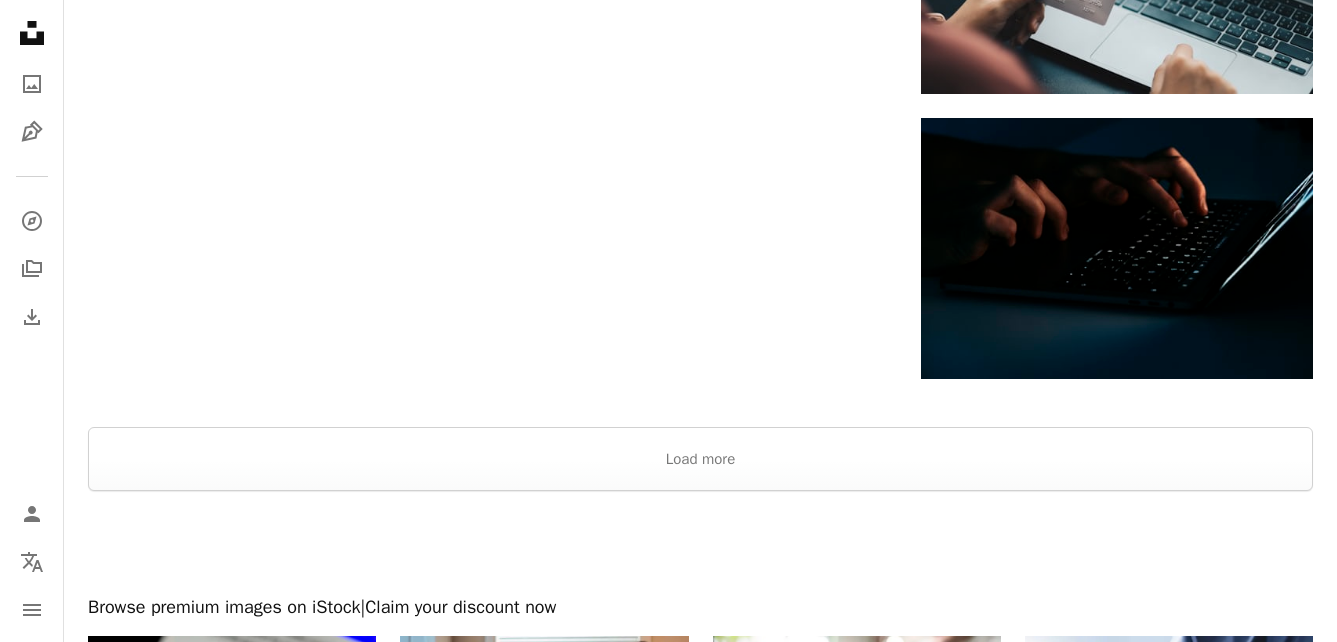 scroll, scrollTop: 2745, scrollLeft: 0, axis: vertical 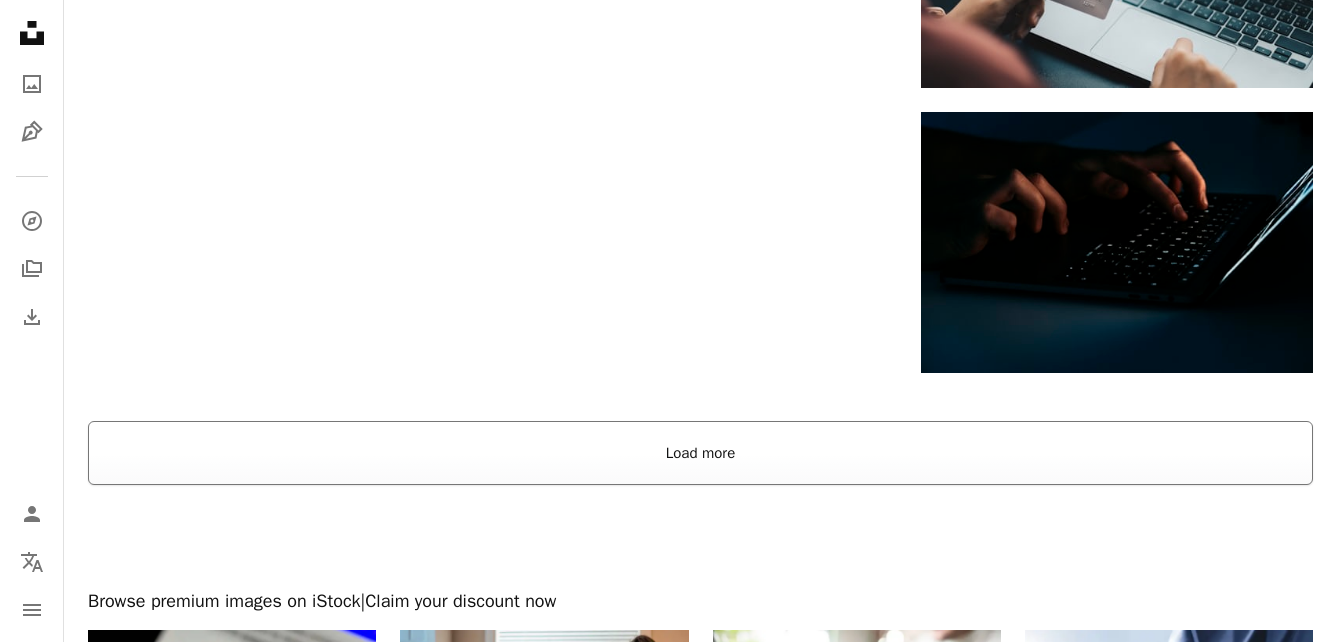 click on "Load more" at bounding box center [700, 453] 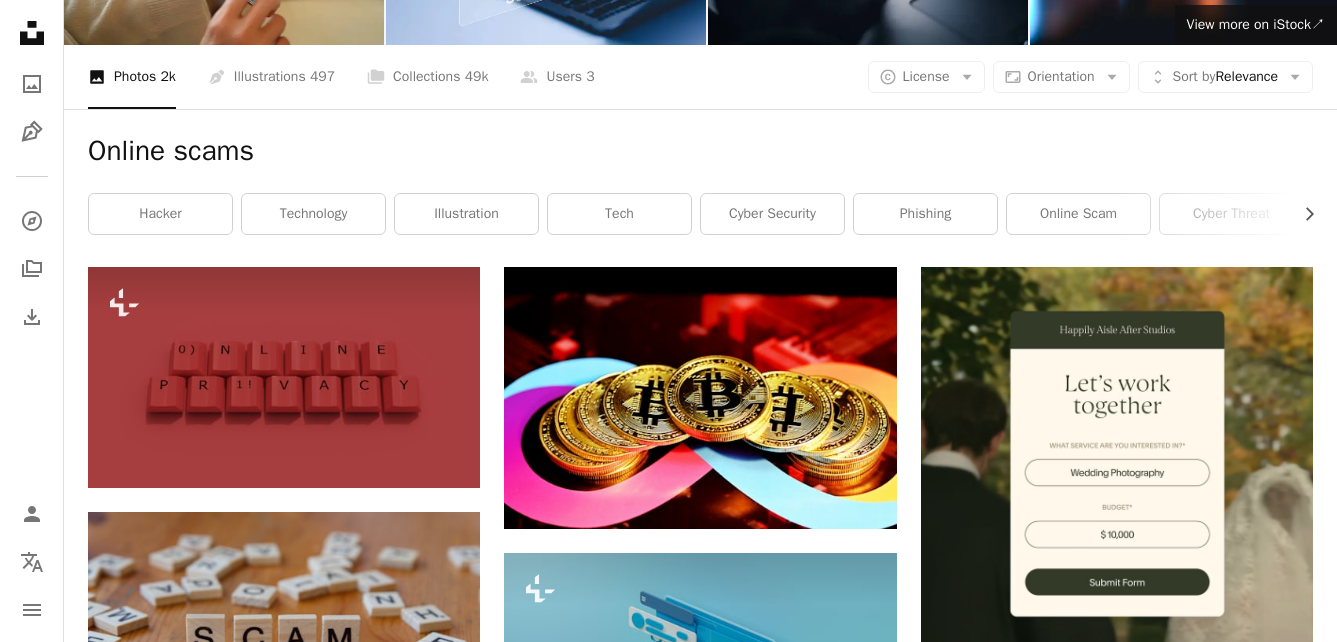 scroll, scrollTop: 214, scrollLeft: 0, axis: vertical 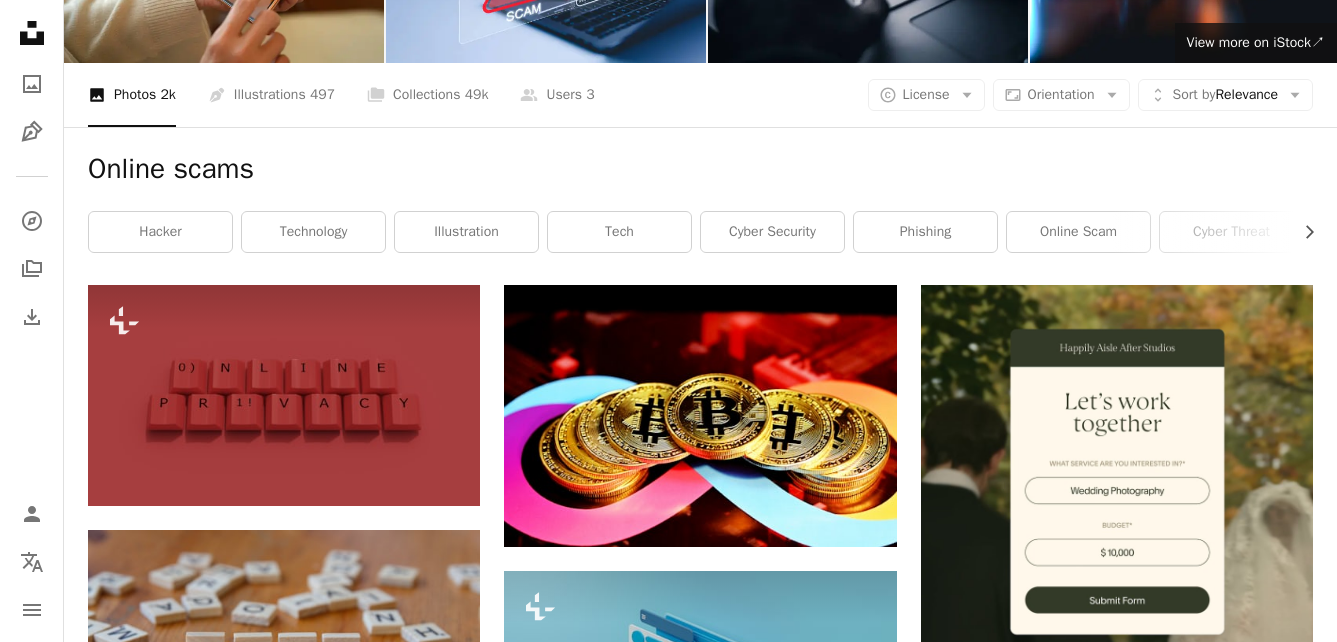 click on "Online scams" at bounding box center [700, 169] 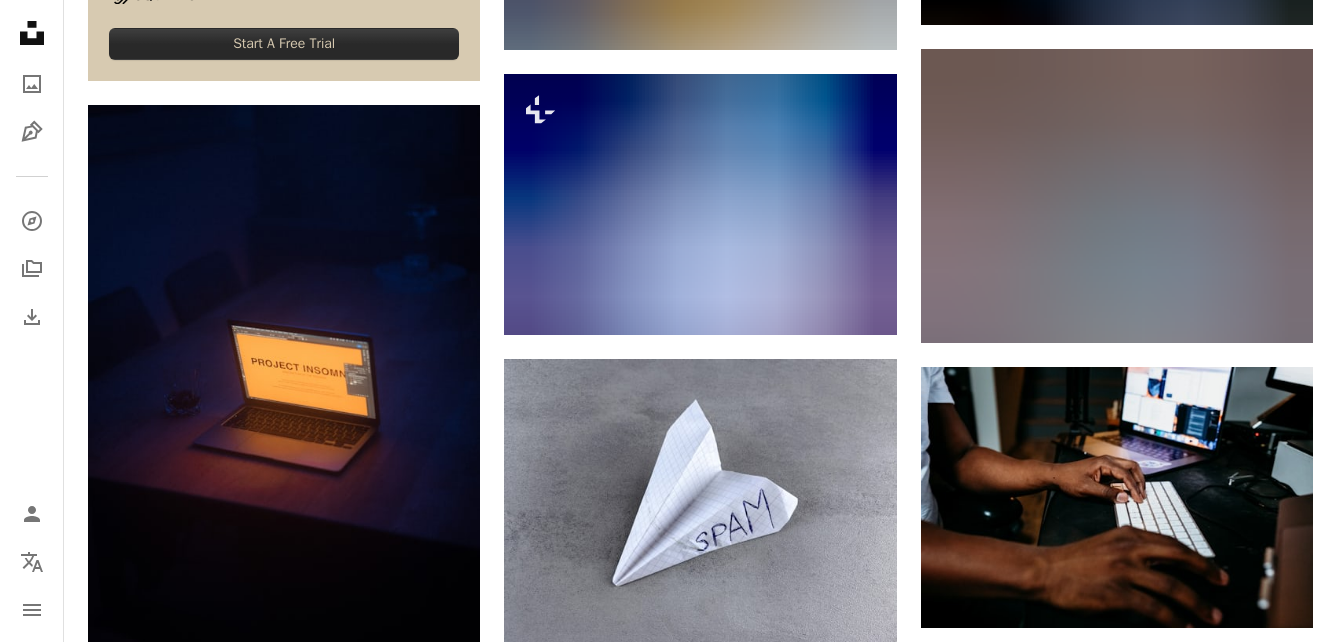 scroll, scrollTop: 0, scrollLeft: 0, axis: both 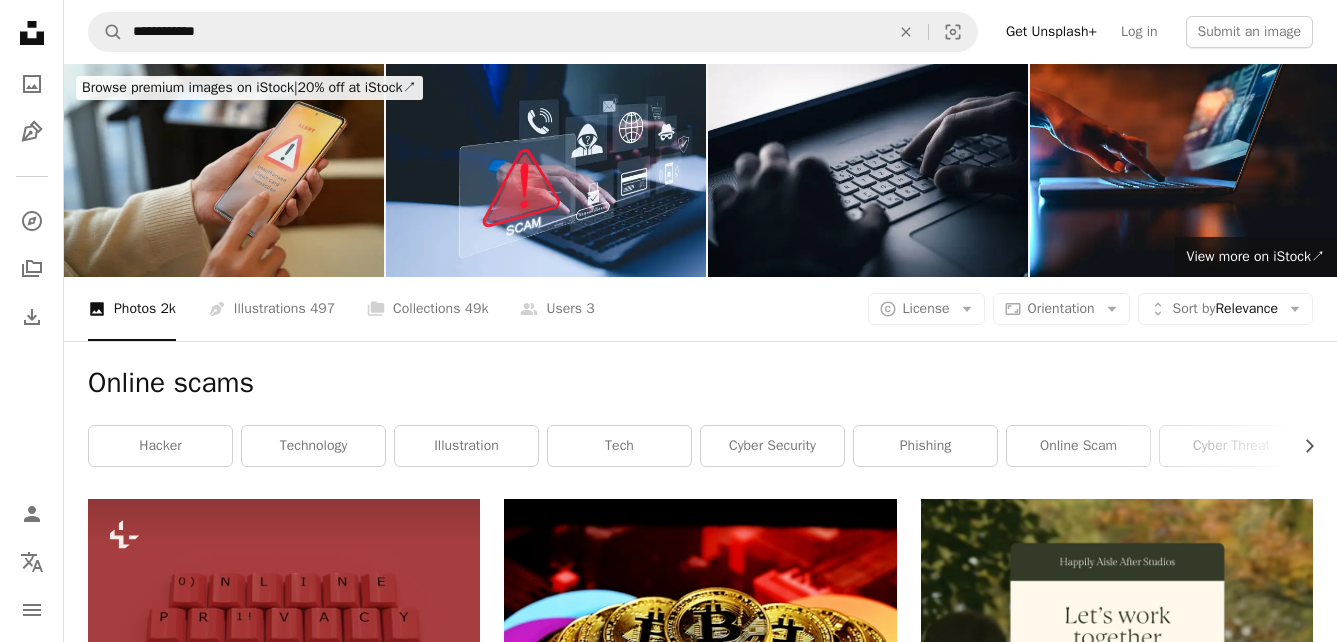 click at bounding box center (224, 170) 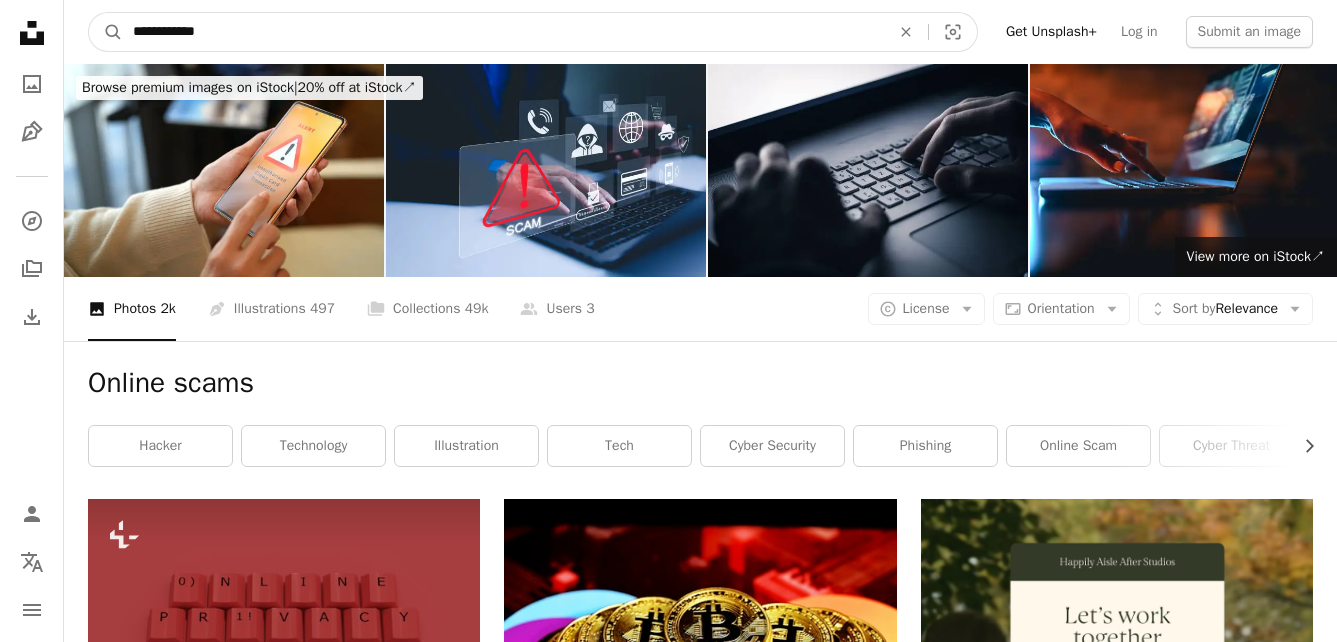 drag, startPoint x: 459, startPoint y: 44, endPoint x: 52, endPoint y: 45, distance: 407.00122 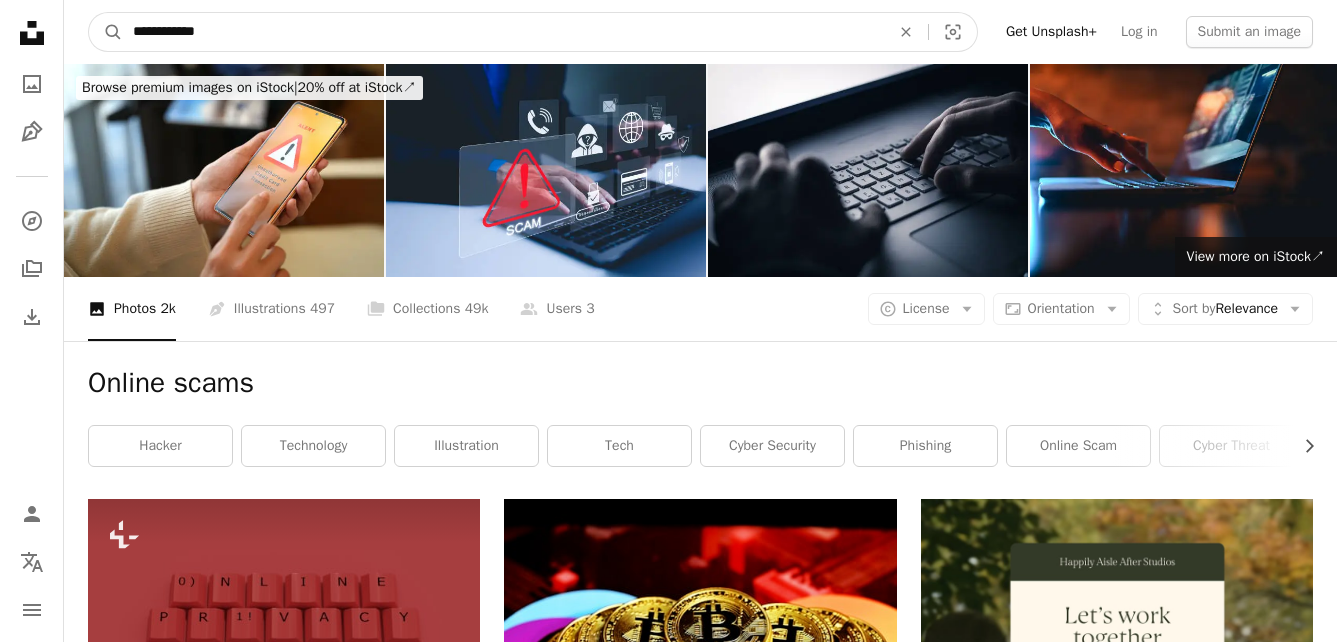 paste on "**********" 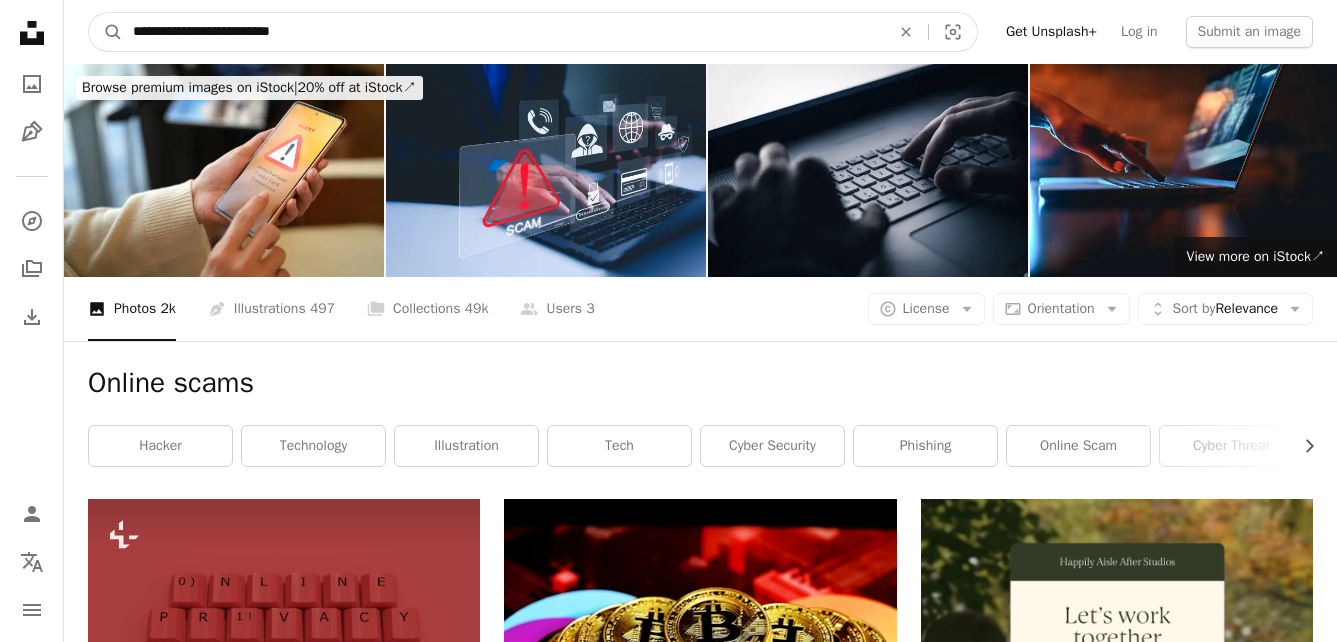 drag, startPoint x: 182, startPoint y: 29, endPoint x: 257, endPoint y: 38, distance: 75.53807 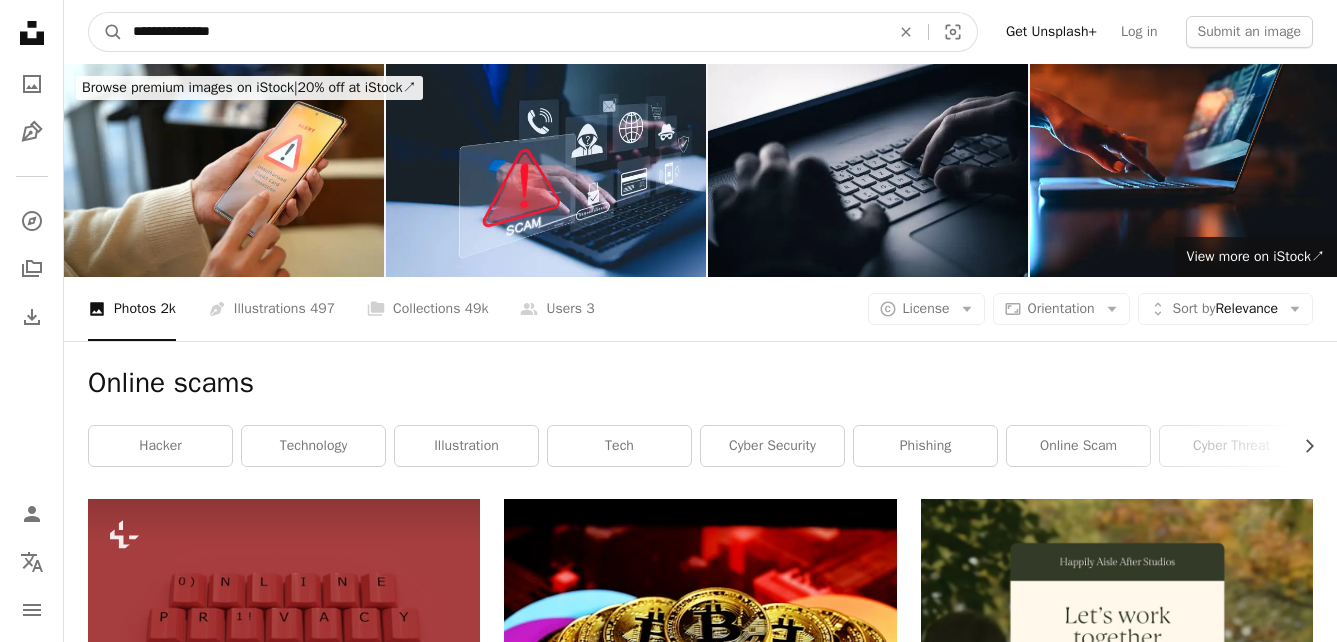 type on "**********" 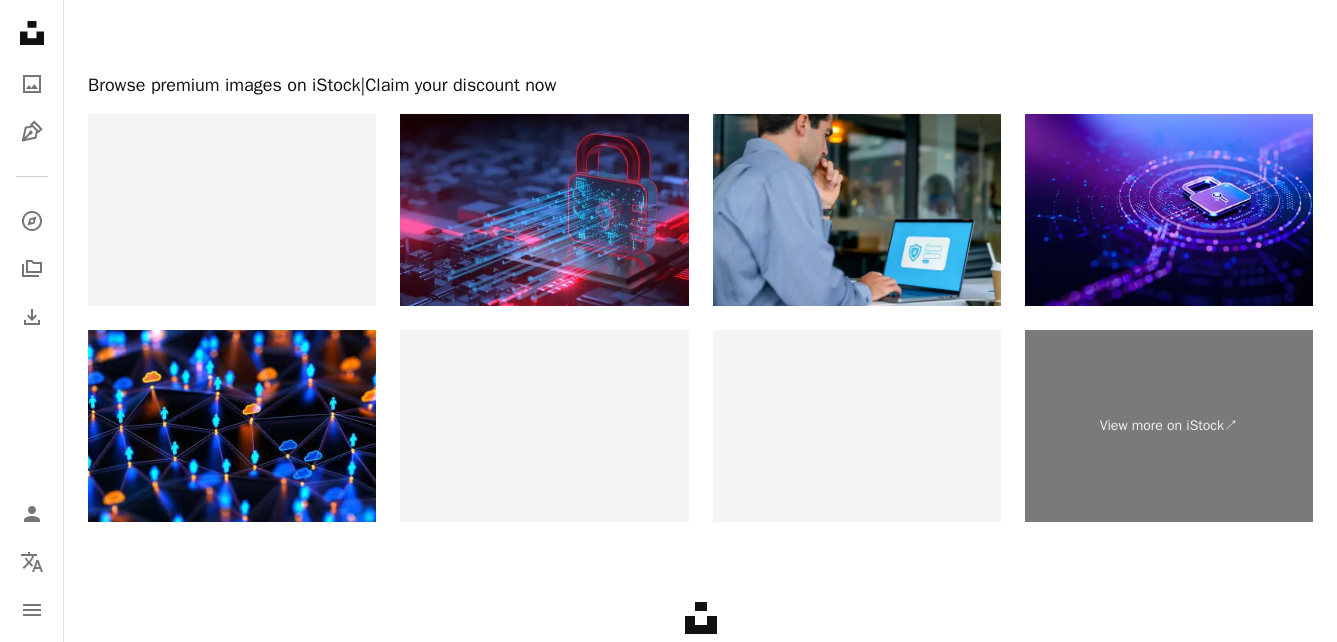 scroll, scrollTop: 3944, scrollLeft: 0, axis: vertical 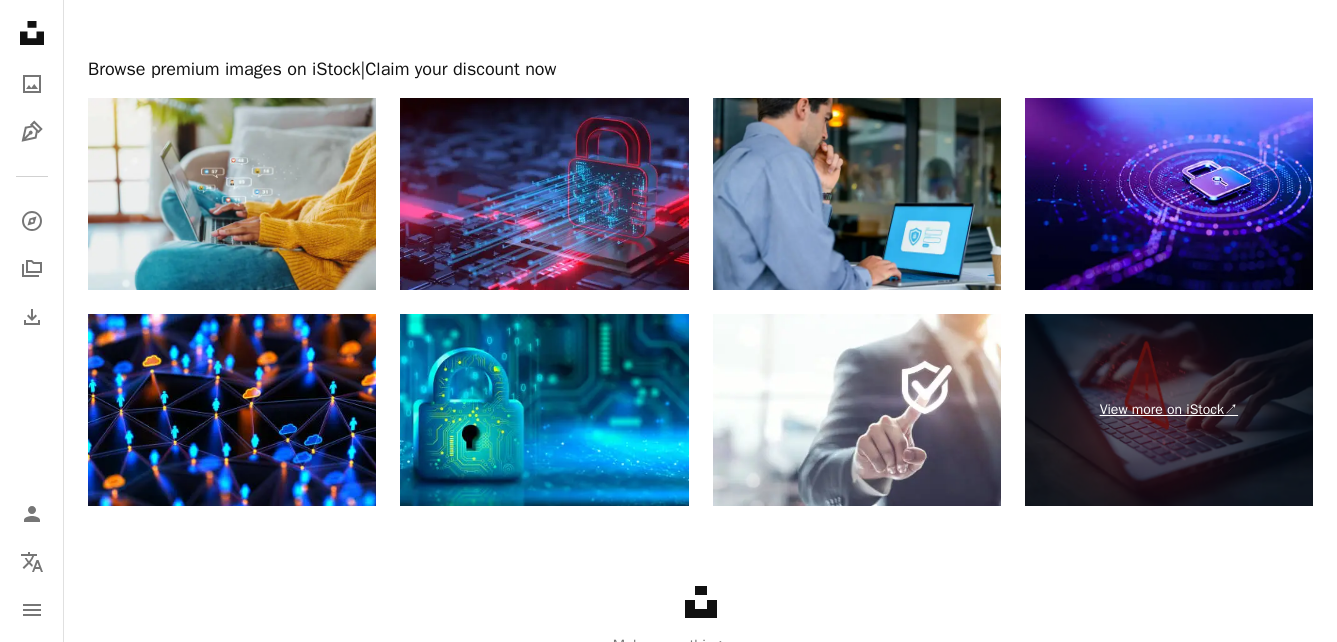 click on "View more on iStock  ↗" at bounding box center (1169, 410) 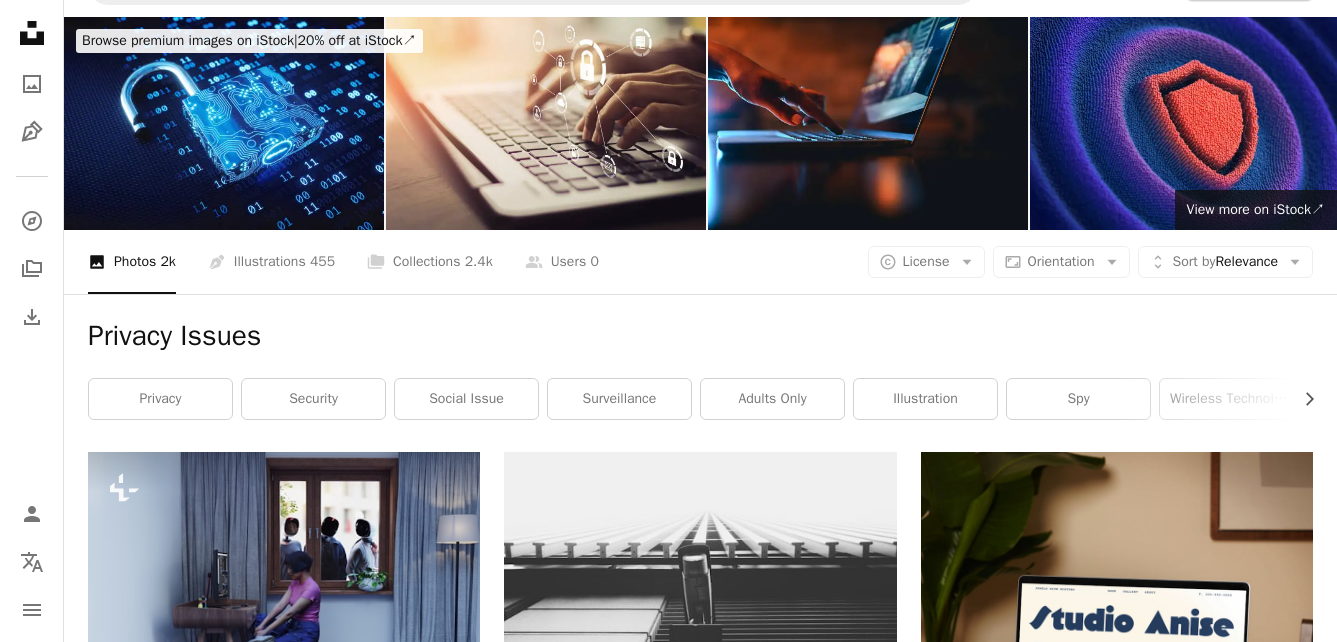 scroll, scrollTop: 0, scrollLeft: 0, axis: both 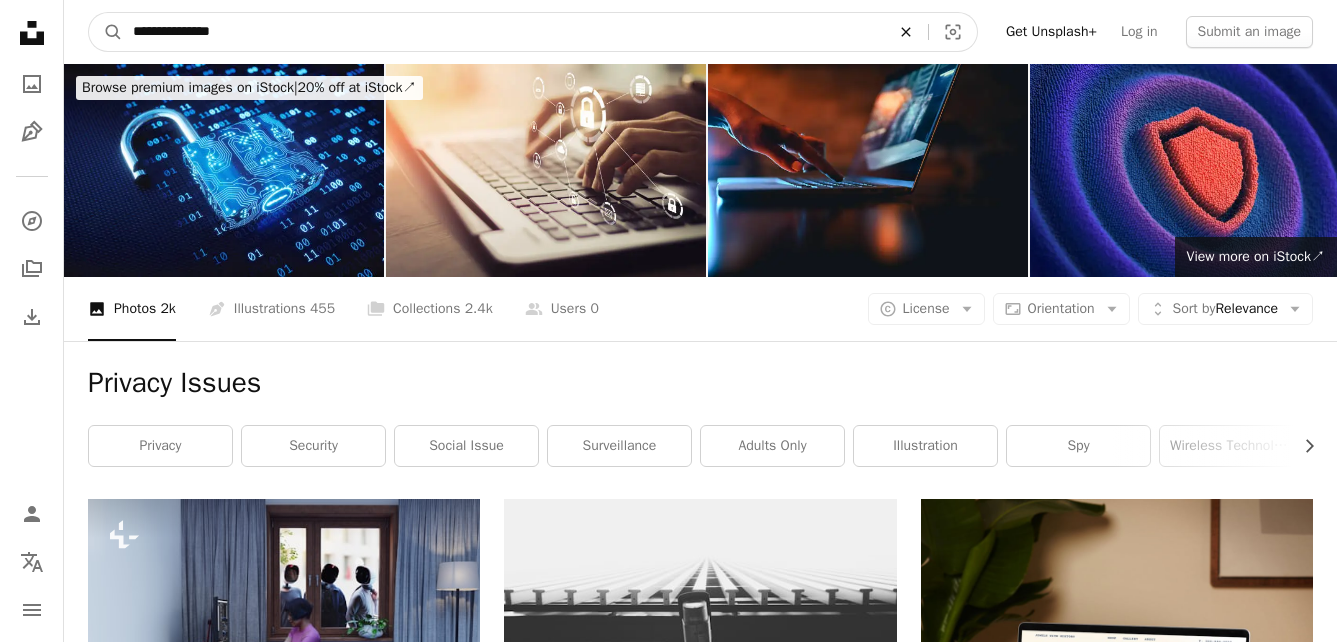 click on "An X shape" 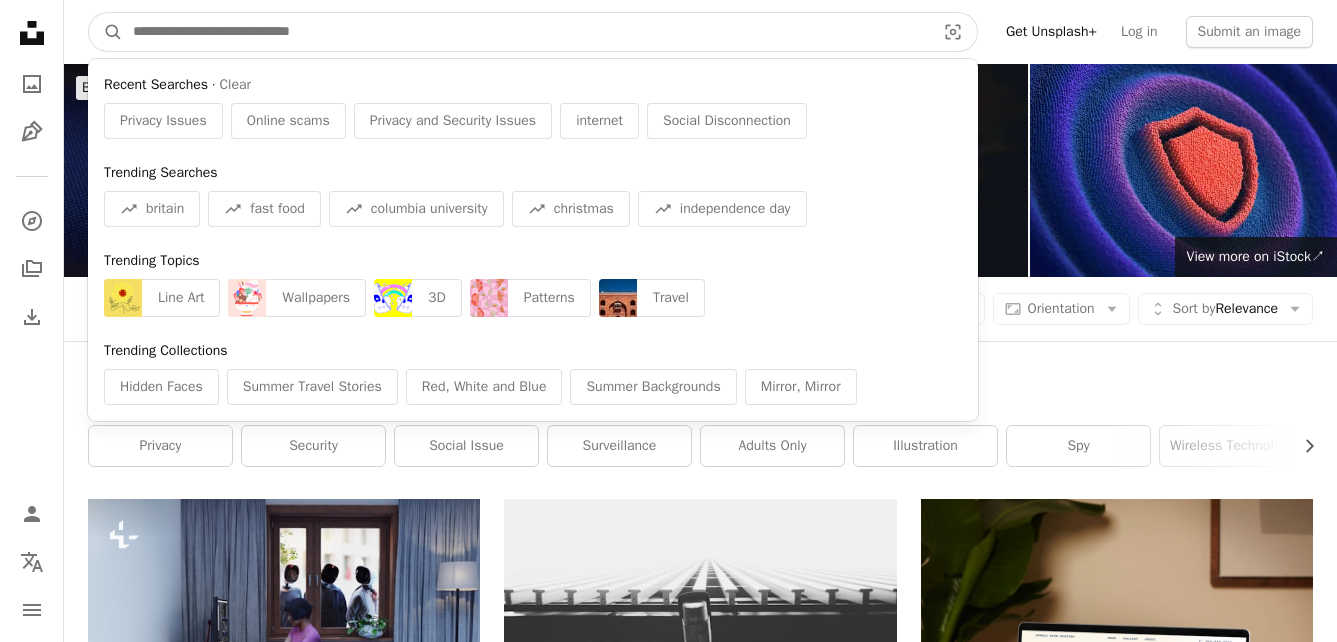 paste on "**********" 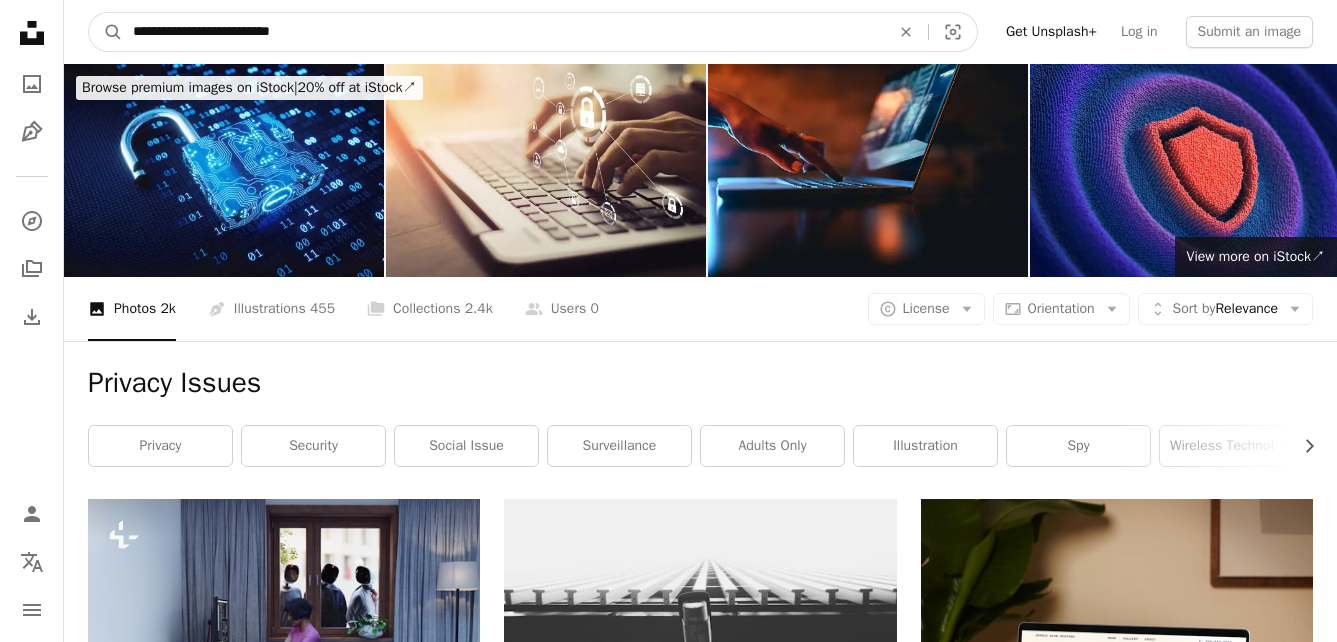 type on "**********" 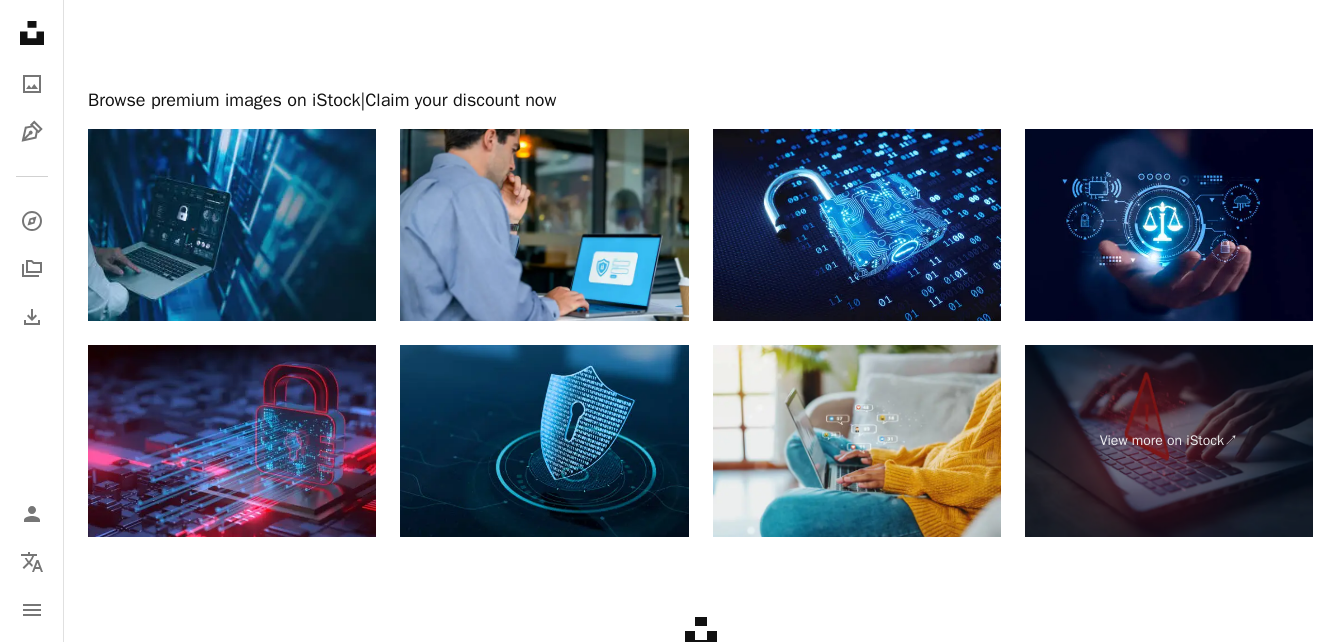 scroll, scrollTop: 11821, scrollLeft: 0, axis: vertical 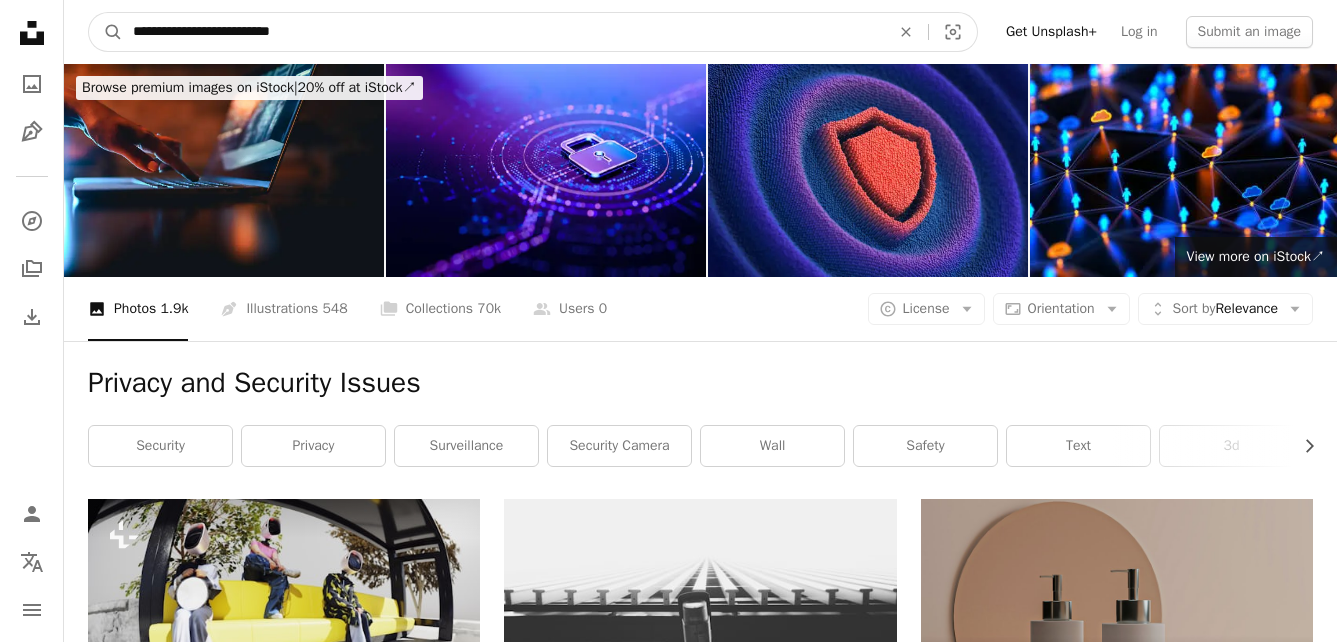 drag, startPoint x: 504, startPoint y: 40, endPoint x: 179, endPoint y: 41, distance: 325.00153 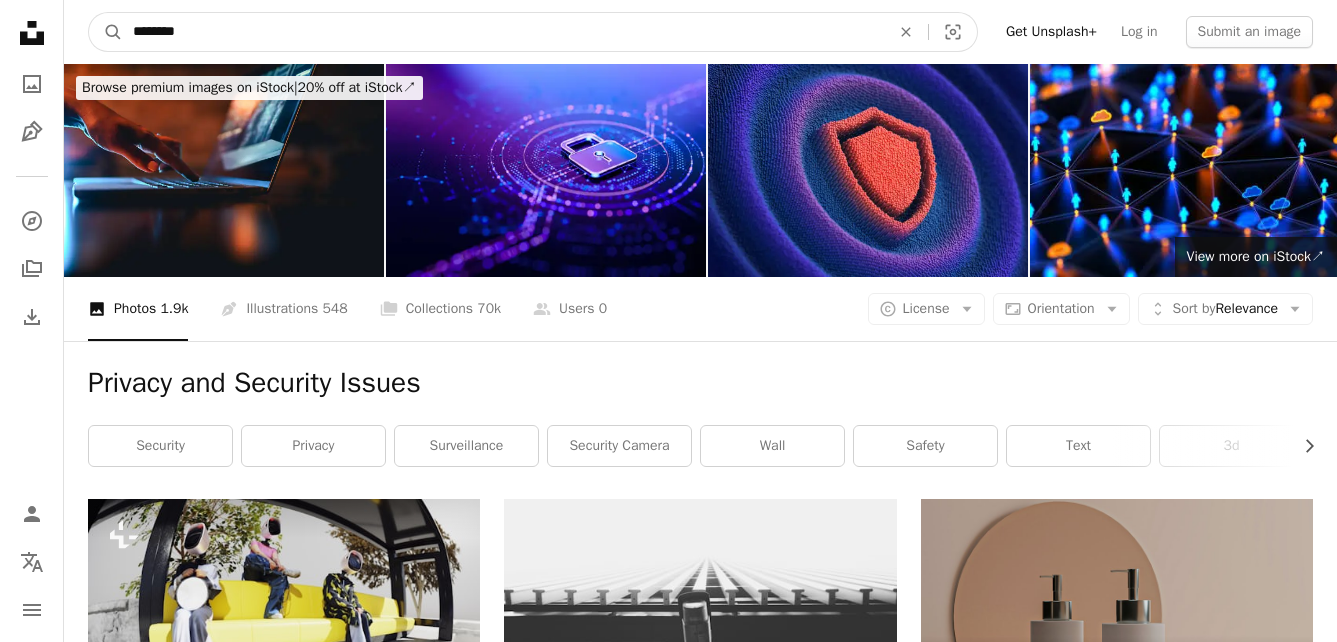 click on "A magnifying glass" at bounding box center [106, 32] 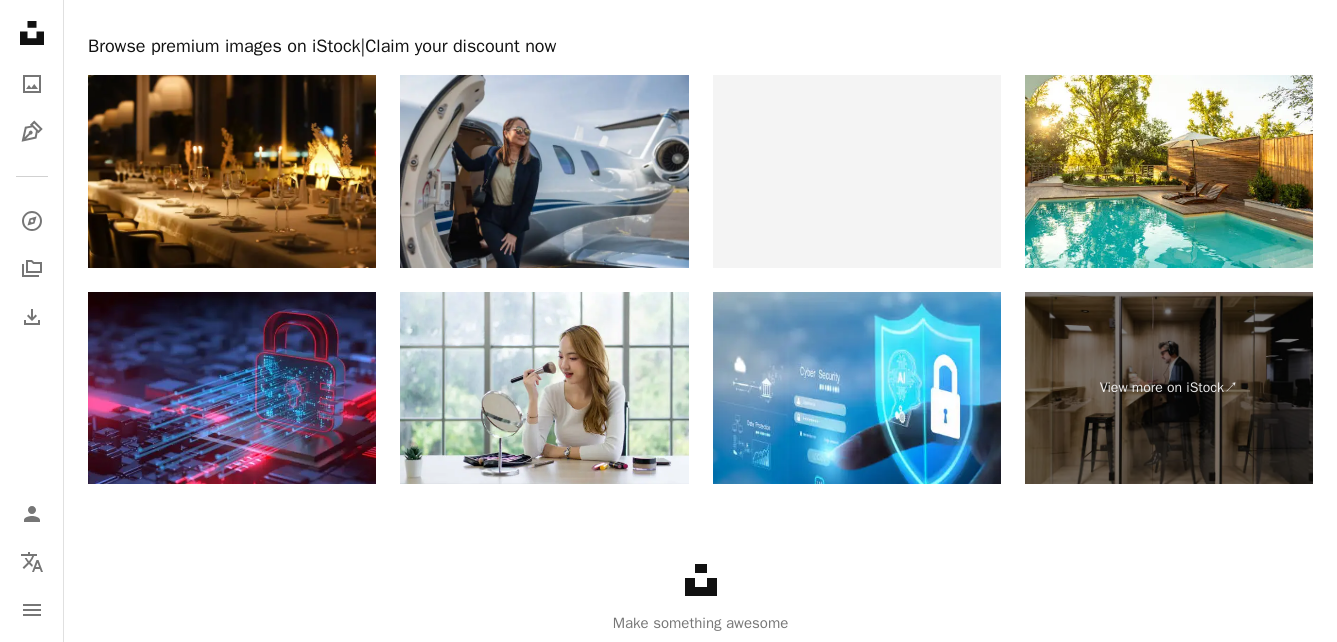 scroll, scrollTop: 3245, scrollLeft: 0, axis: vertical 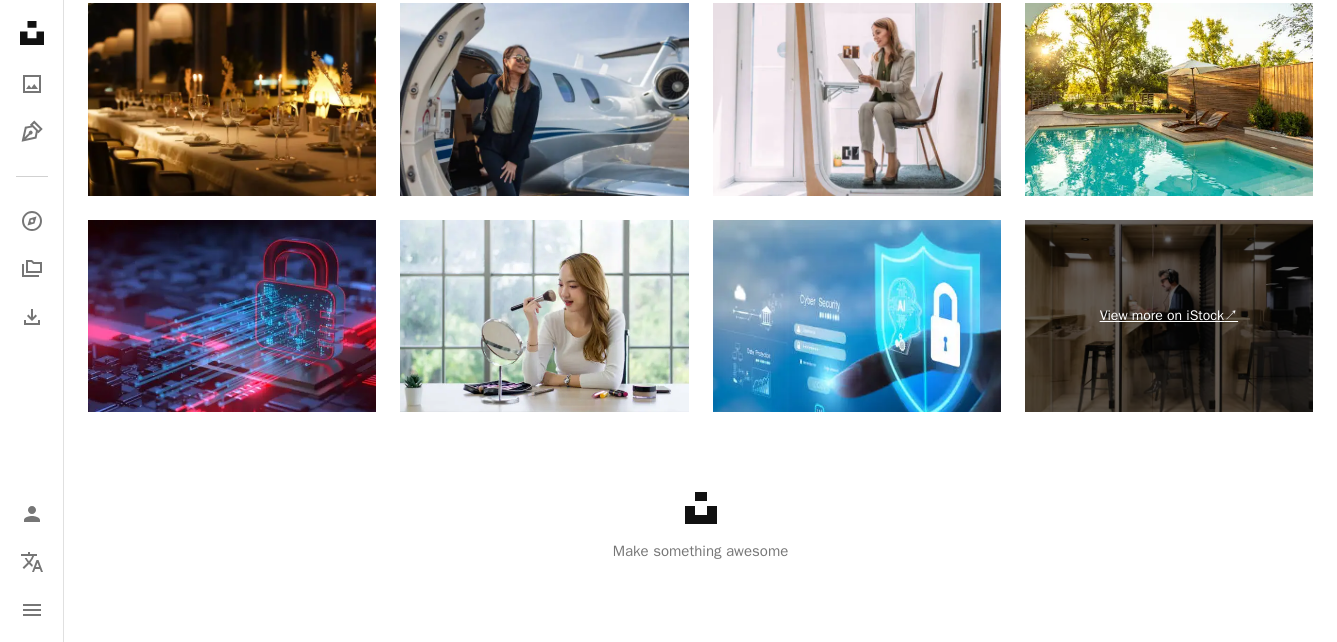 click on "View more on iStock  ↗" at bounding box center (1169, 316) 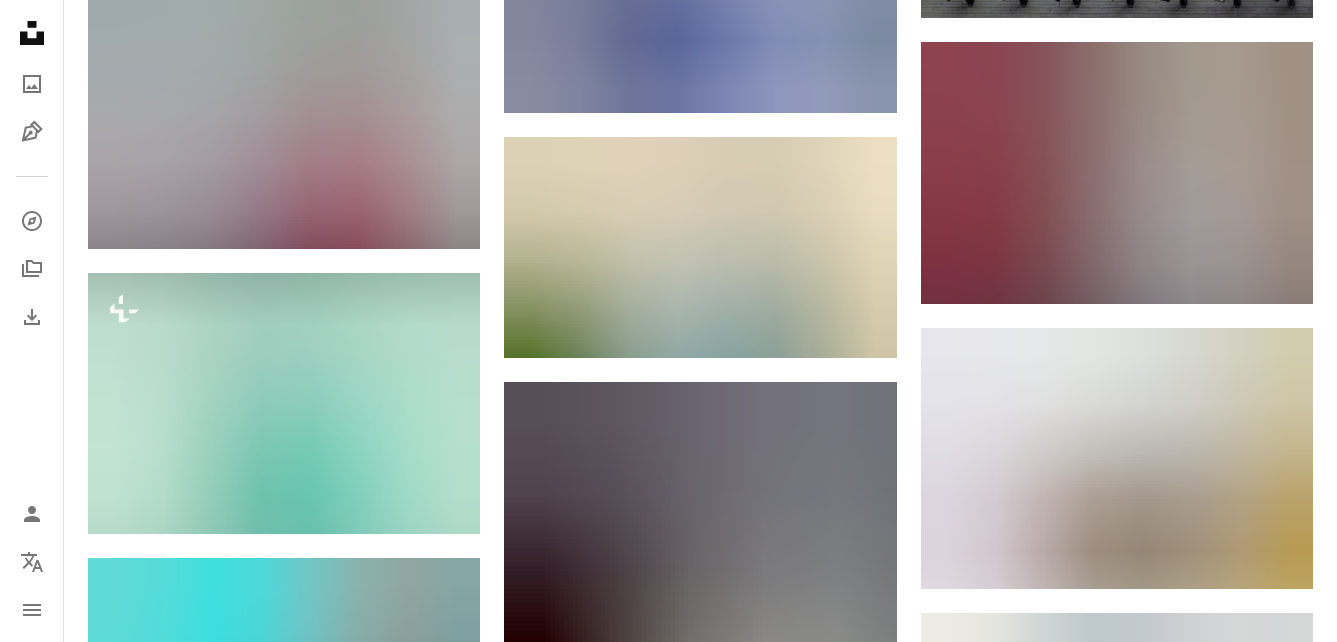scroll, scrollTop: 925, scrollLeft: 0, axis: vertical 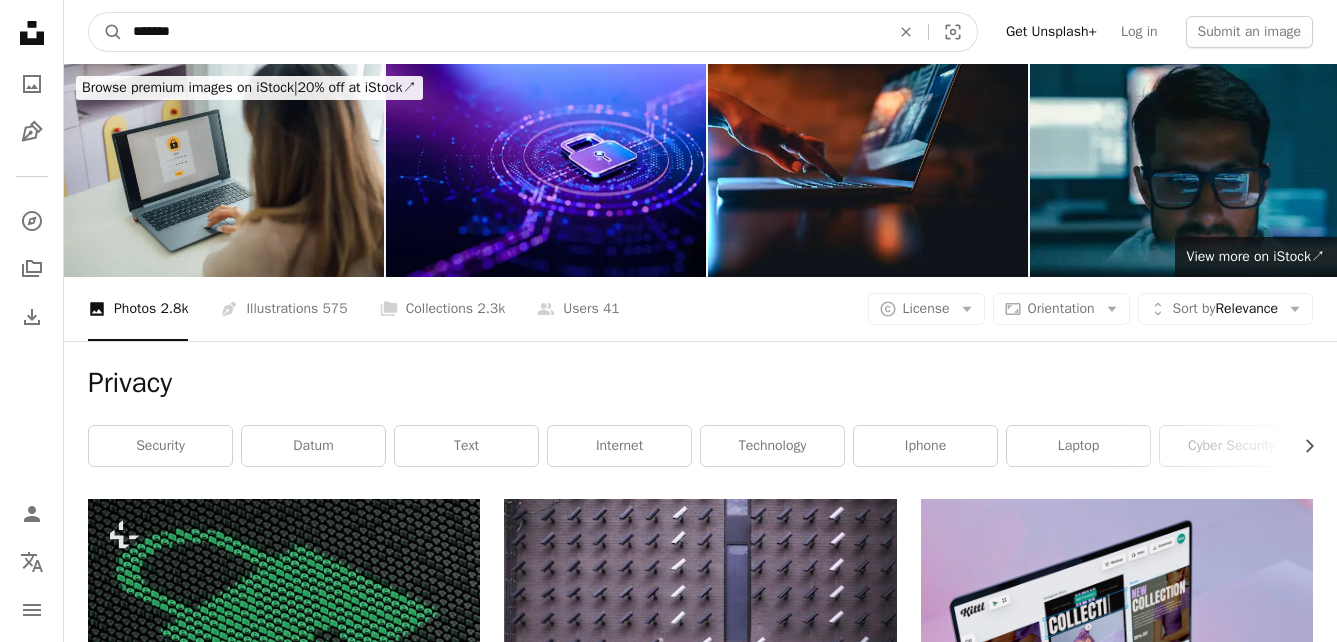 click on "*******" at bounding box center (503, 32) 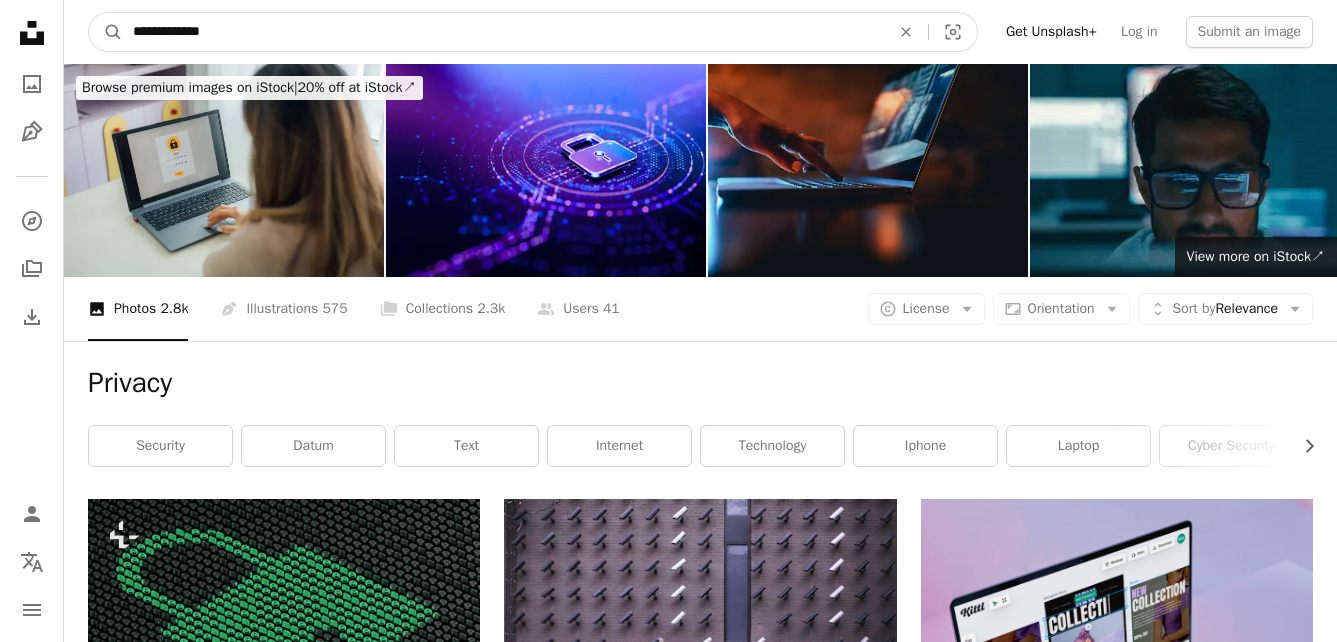 type on "**********" 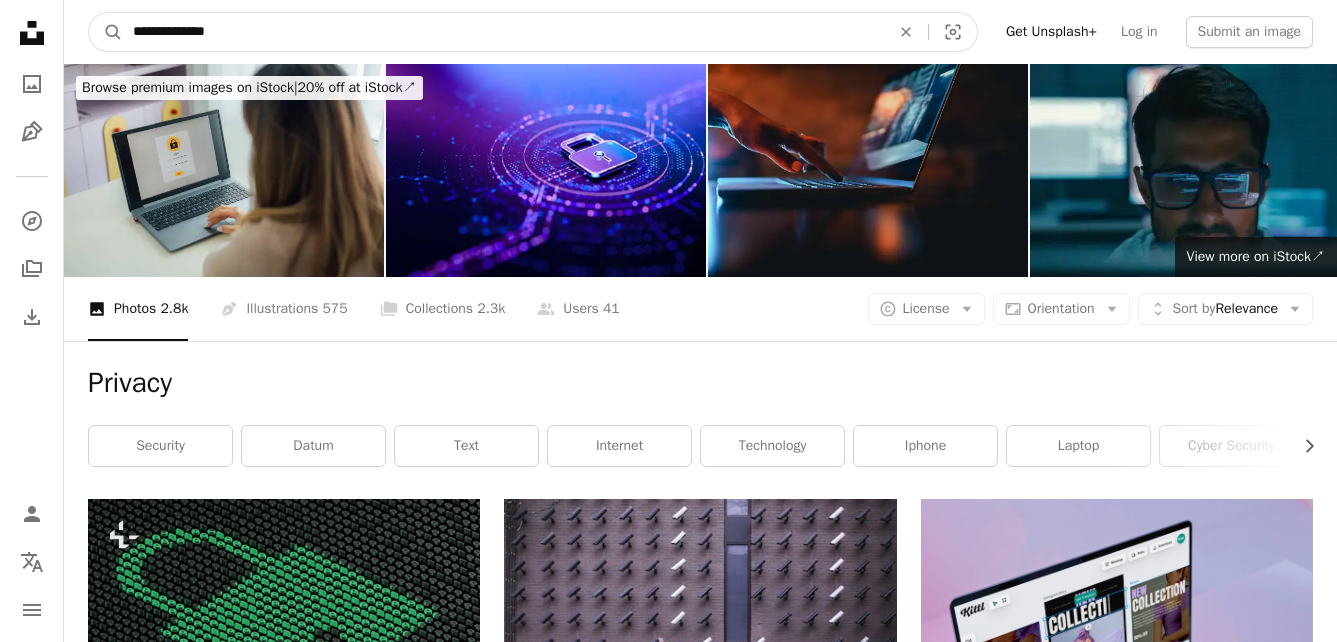 click on "A magnifying glass" at bounding box center (106, 32) 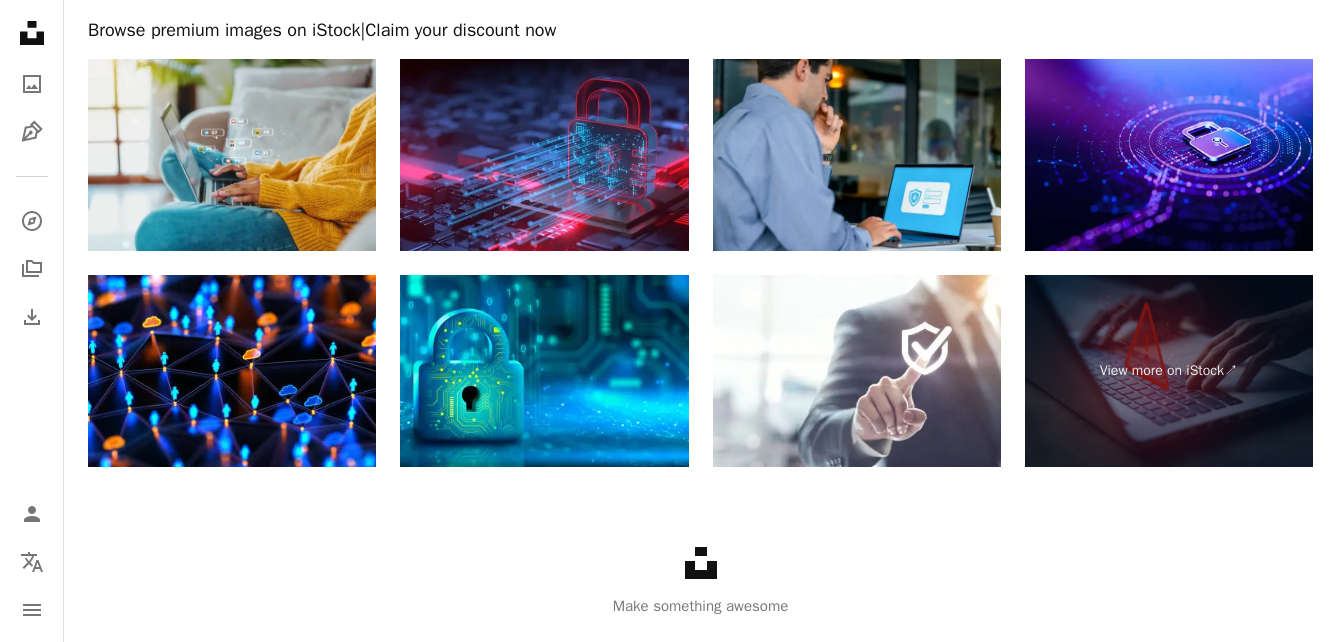scroll, scrollTop: 0, scrollLeft: 0, axis: both 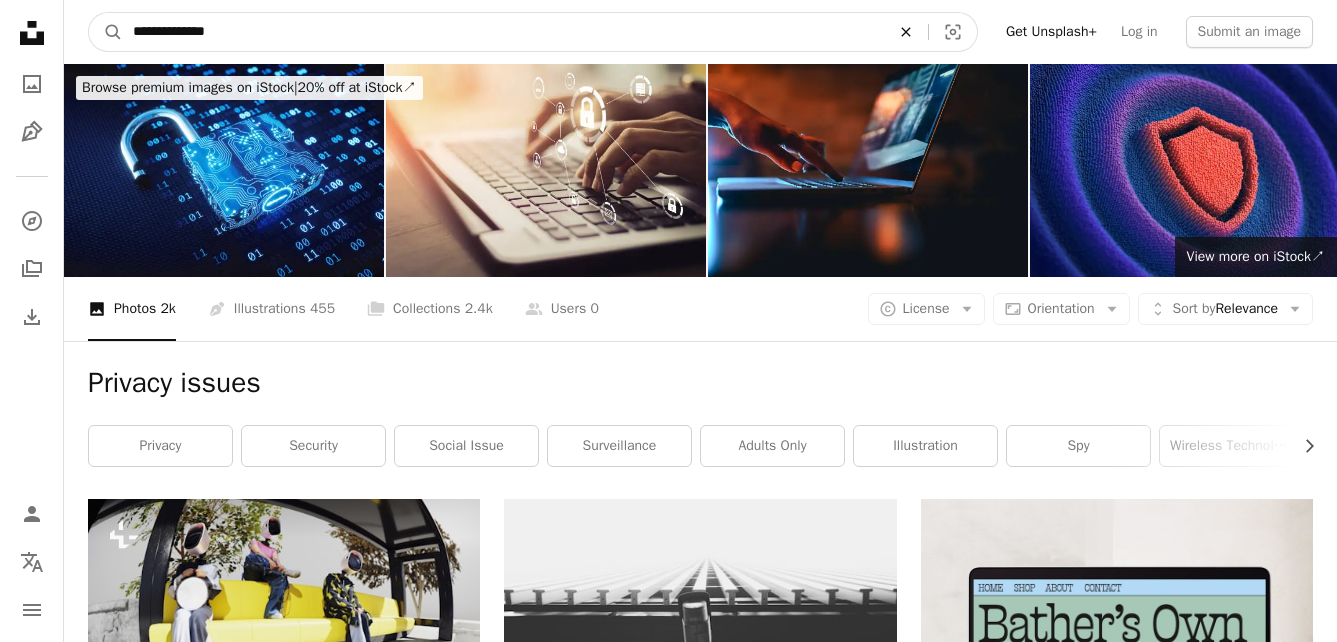 click on "An X shape" 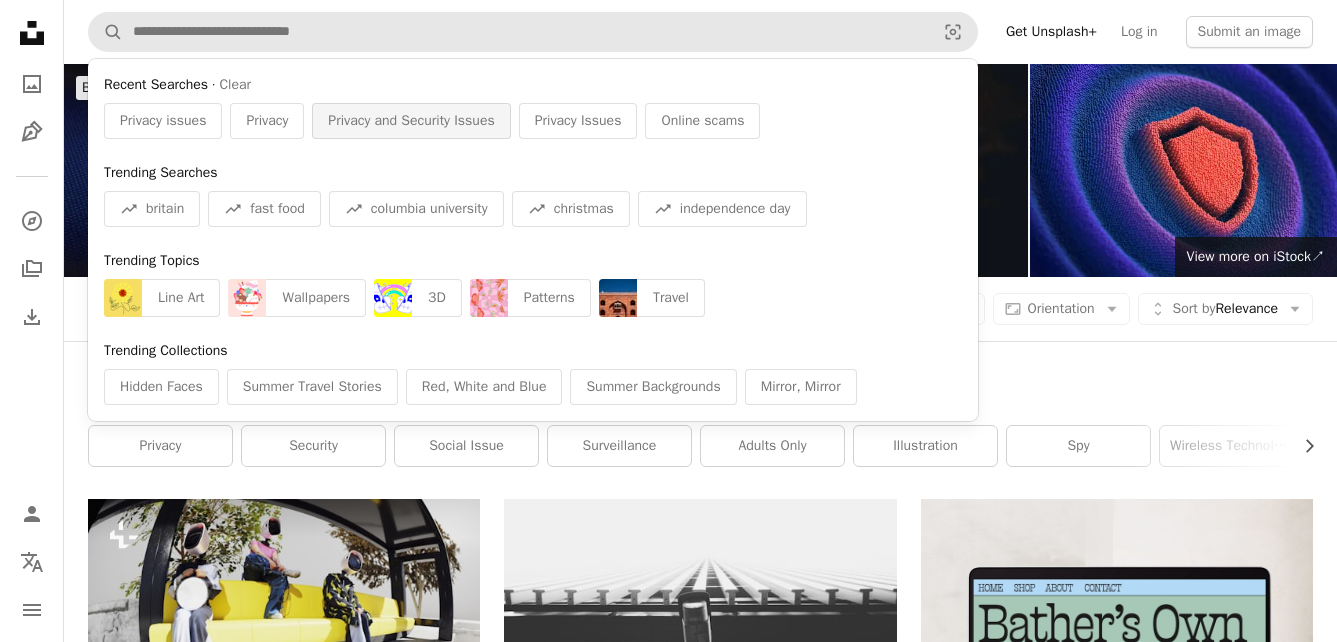 click on "Privacy and Security Issues" at bounding box center [411, 121] 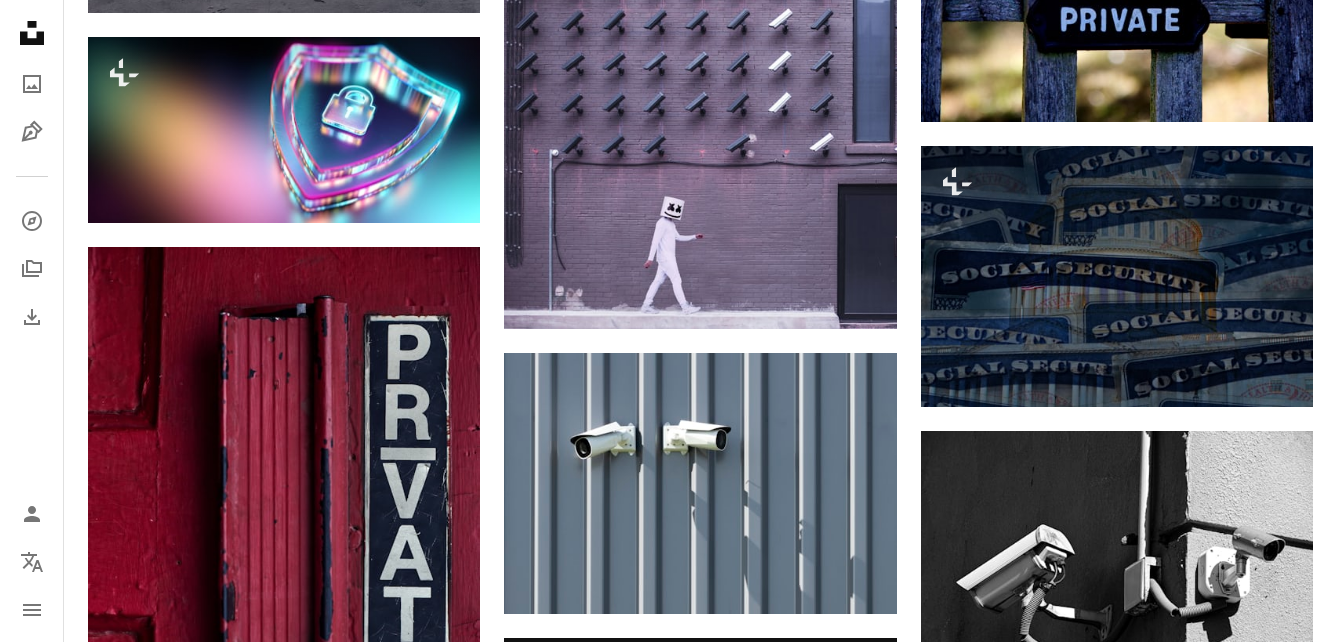 scroll, scrollTop: 2176, scrollLeft: 0, axis: vertical 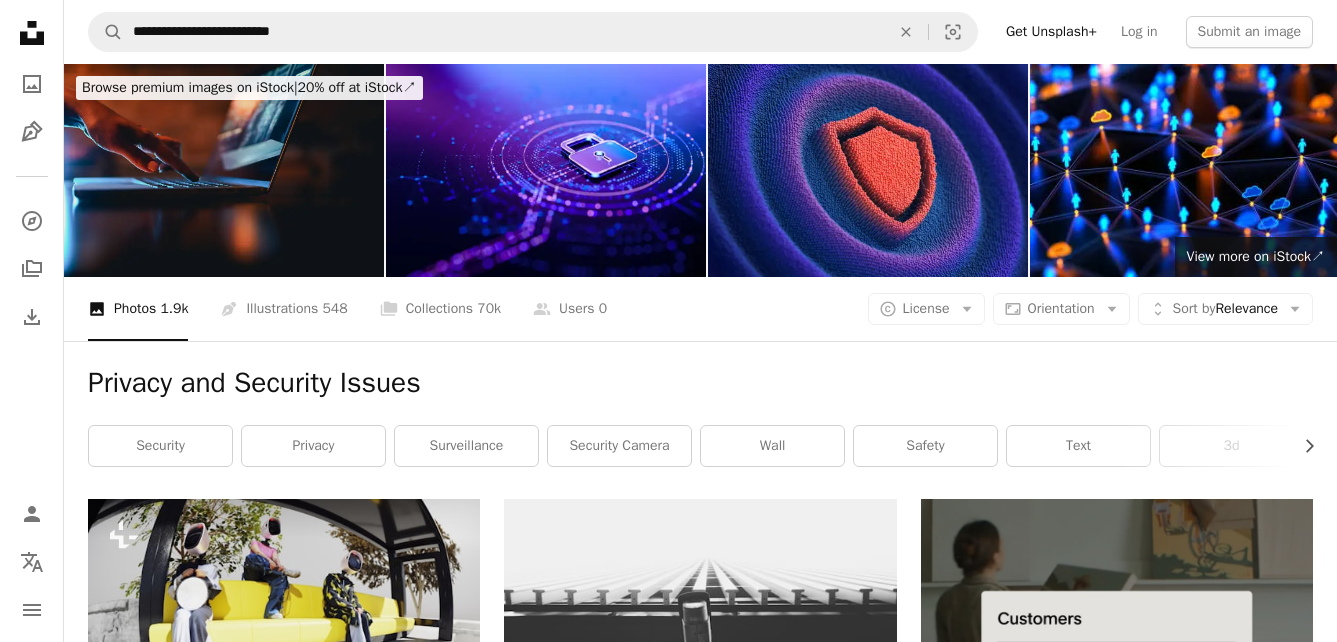 click at bounding box center (224, 170) 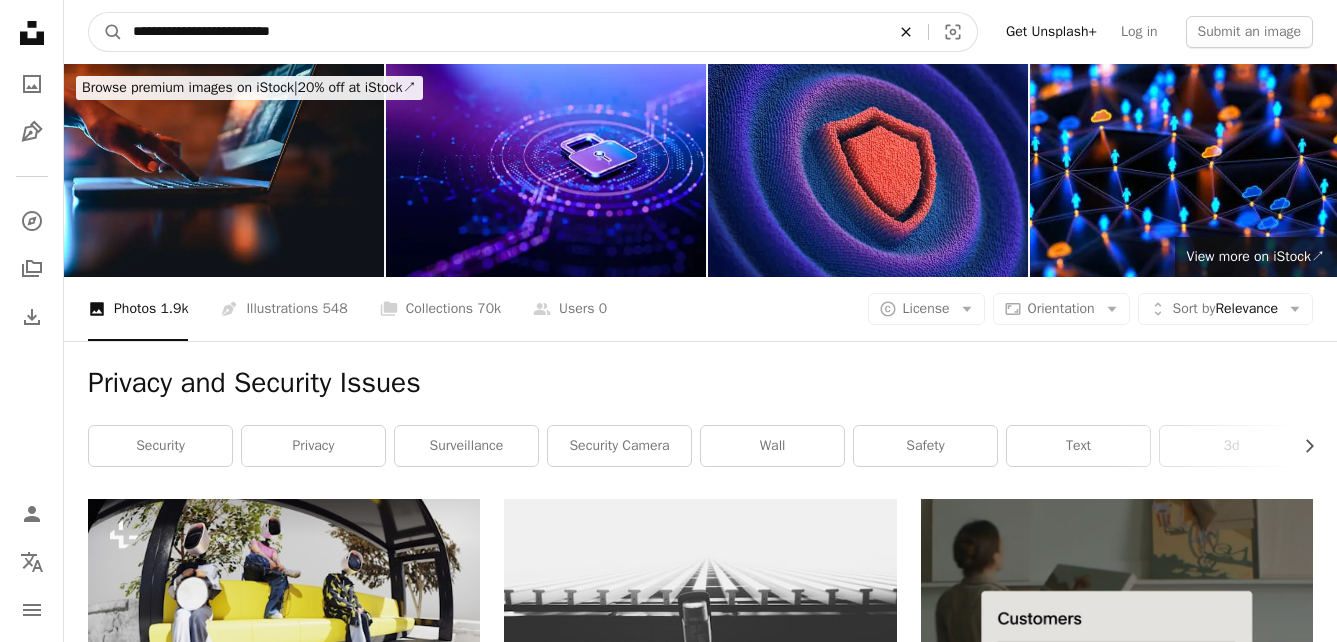 click on "An X shape" 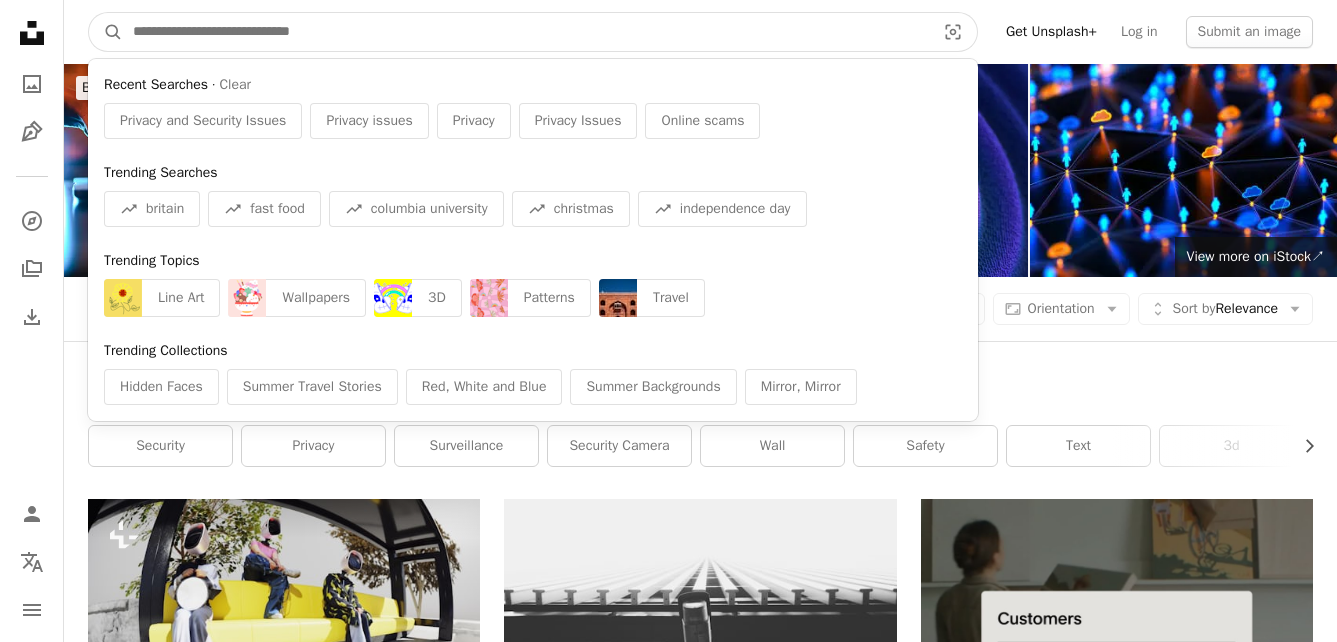 paste on "**********" 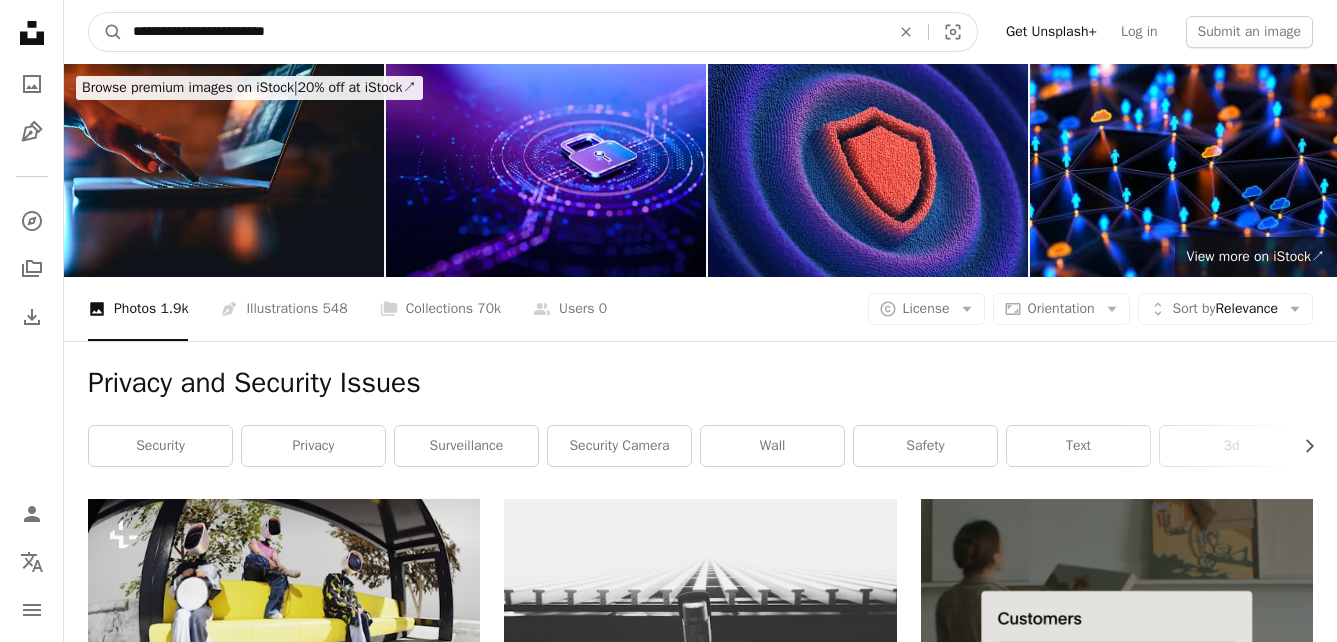 click on "A magnifying glass" at bounding box center [106, 32] 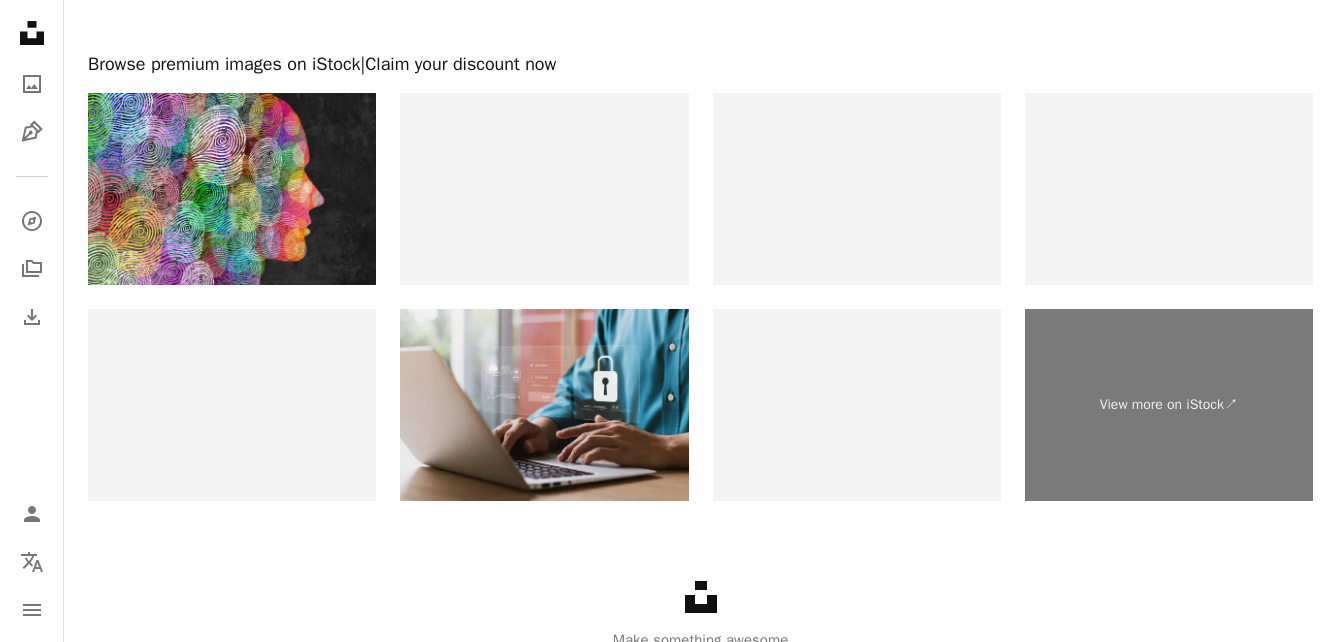 scroll, scrollTop: 3801, scrollLeft: 0, axis: vertical 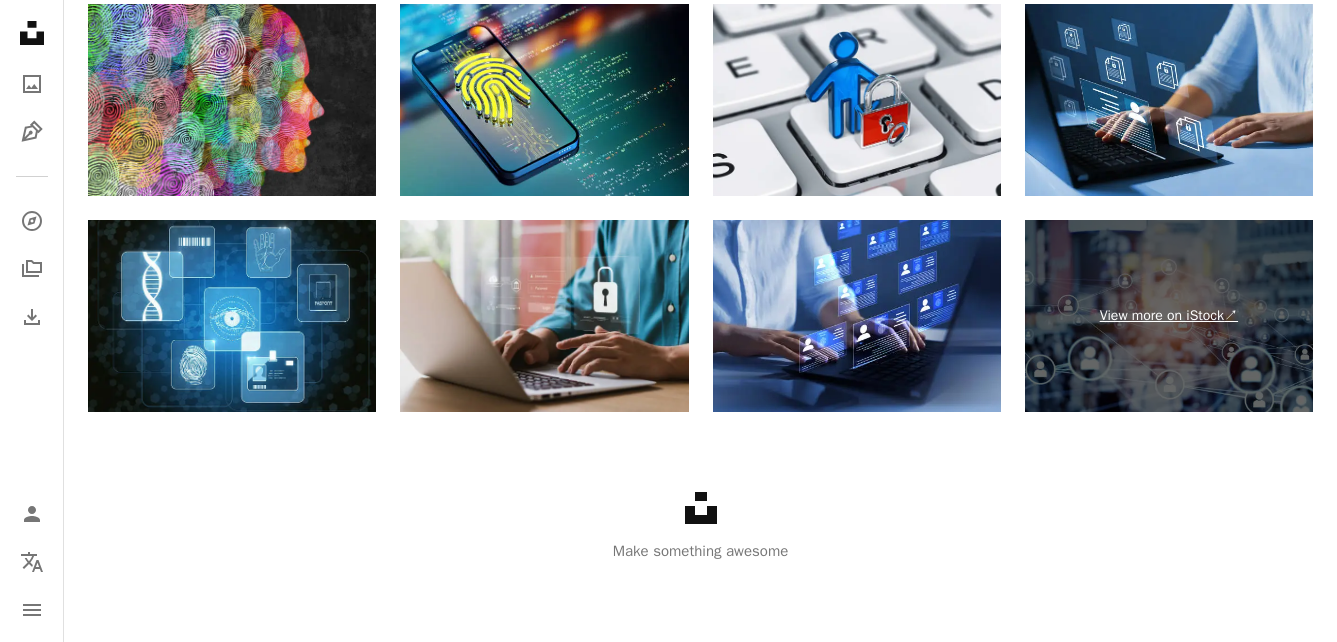 click on "View more on iStock  ↗" at bounding box center (1169, 316) 